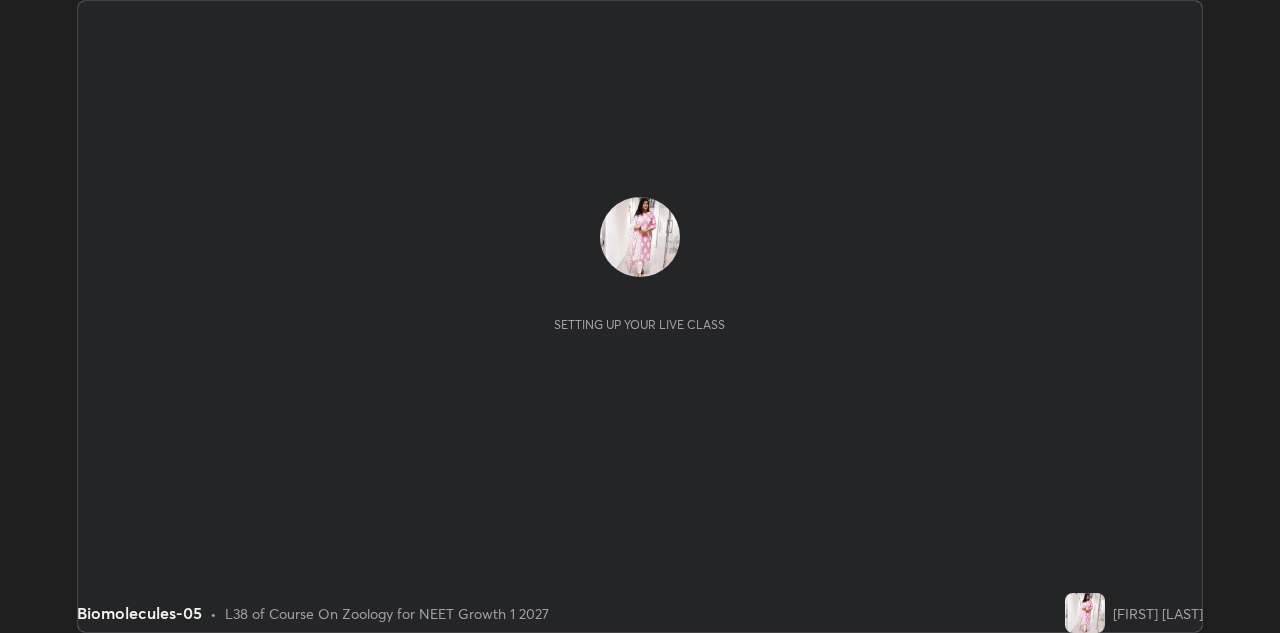 scroll, scrollTop: 0, scrollLeft: 0, axis: both 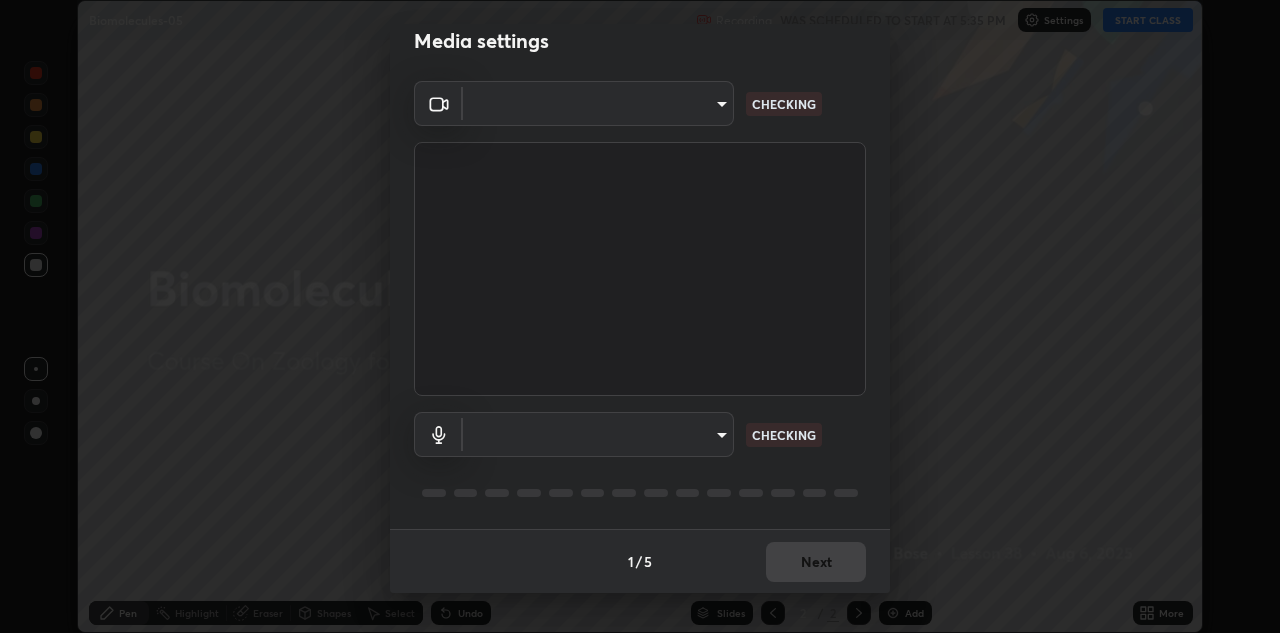 type on "4e3965257e4c32928a962c549e69d2dd98495dfd5ffd05f38c963d662b04e8e1" 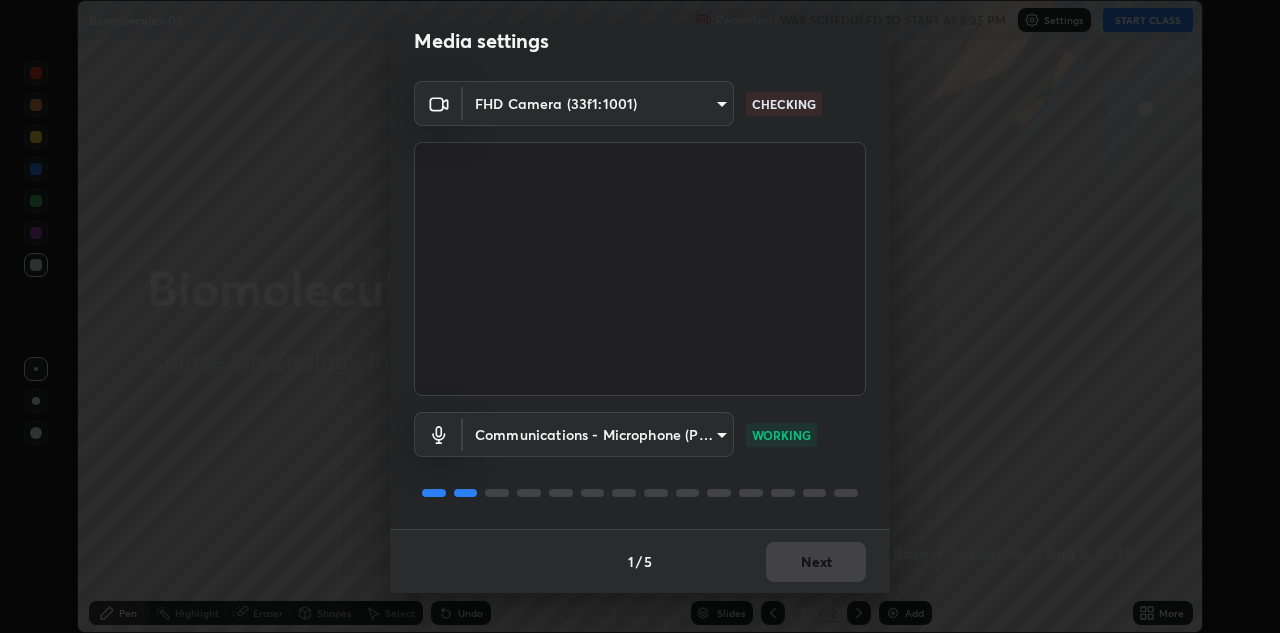 click on "1 / 5 Next" at bounding box center [640, 561] 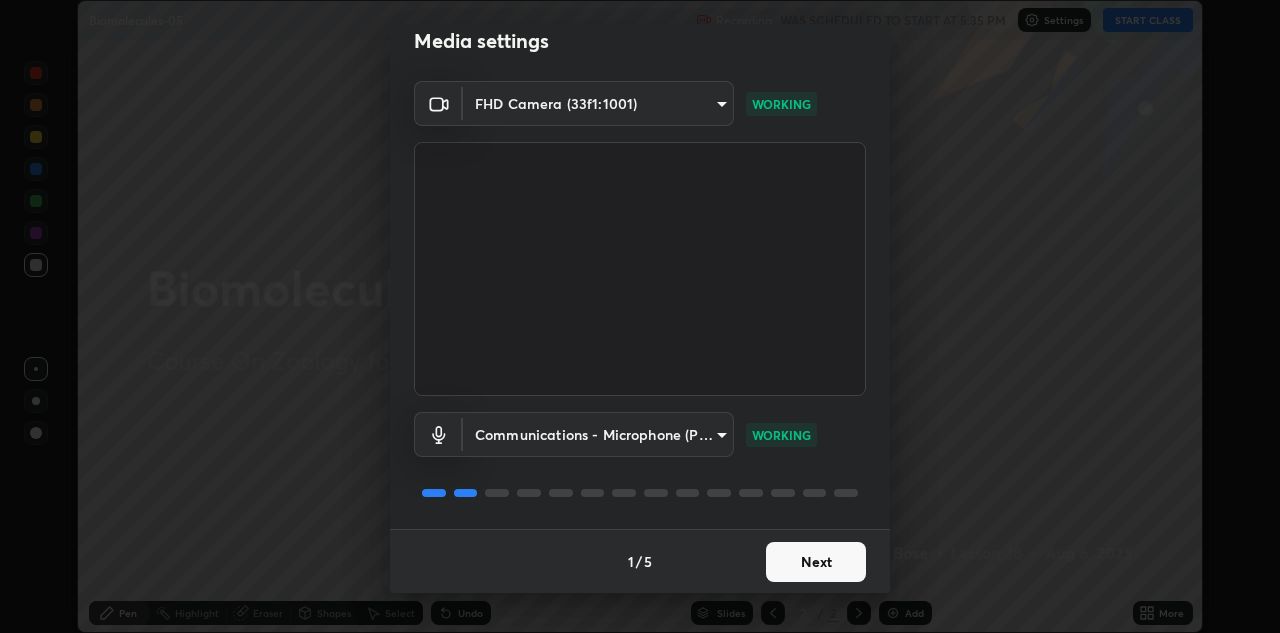 click on "Next" at bounding box center [816, 562] 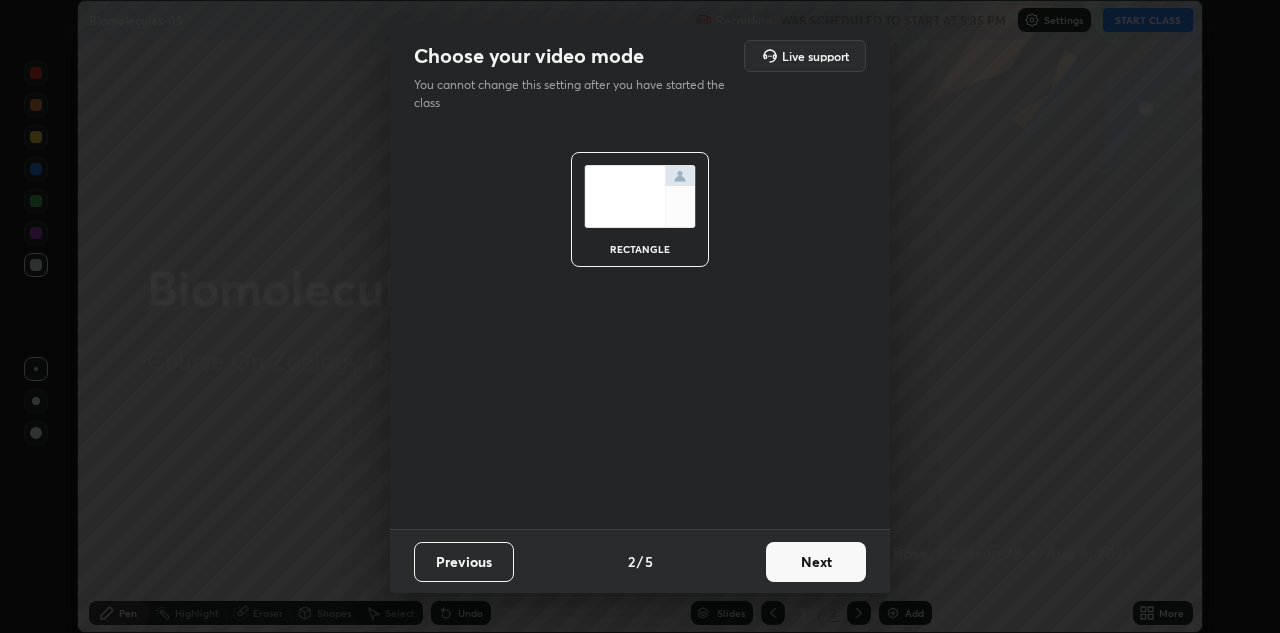 scroll, scrollTop: 0, scrollLeft: 0, axis: both 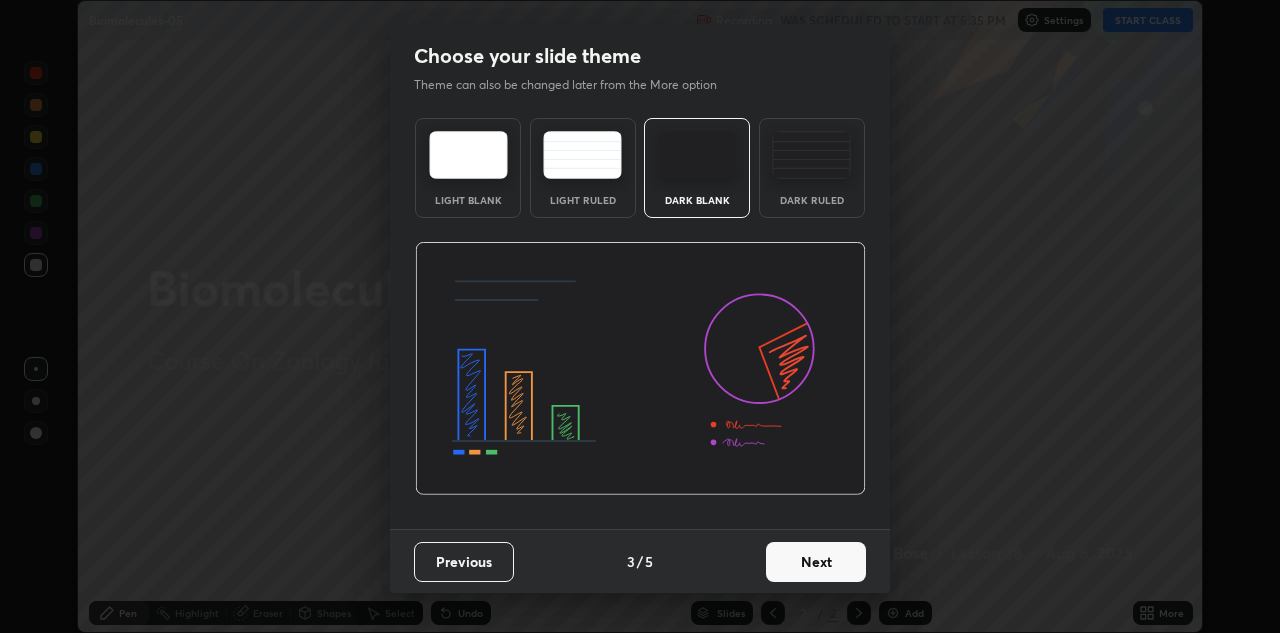 click on "Next" at bounding box center [816, 562] 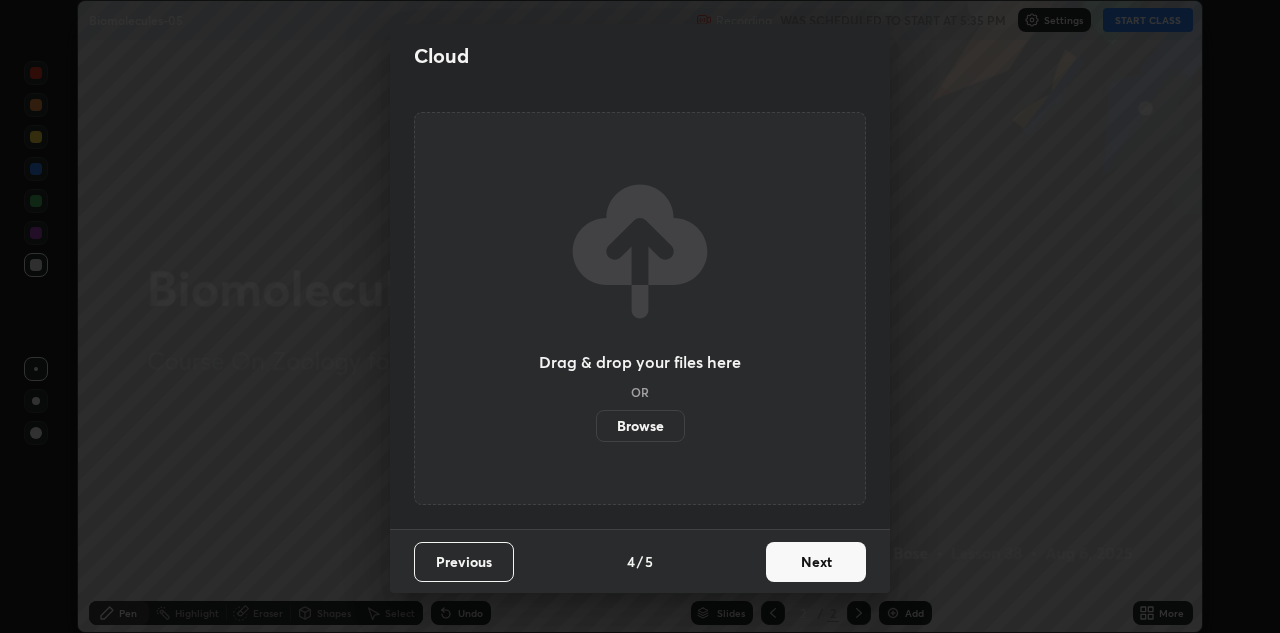 click on "Next" at bounding box center [816, 562] 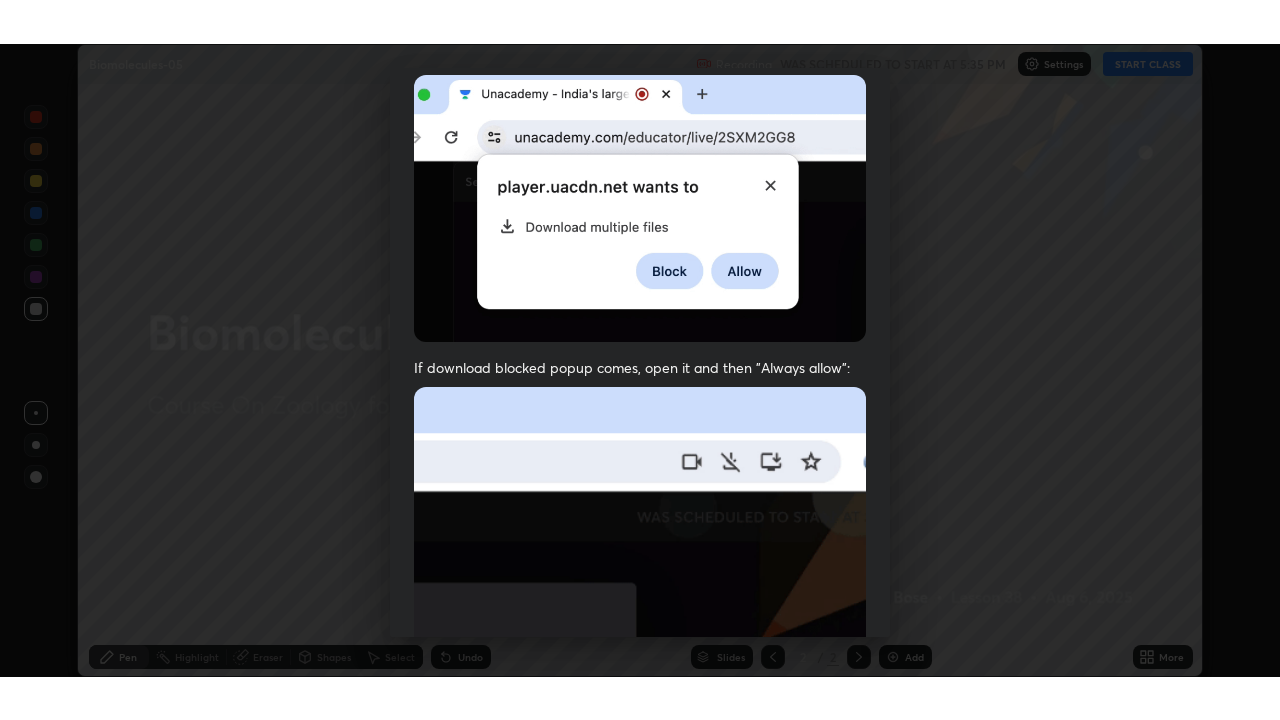 scroll, scrollTop: 431, scrollLeft: 0, axis: vertical 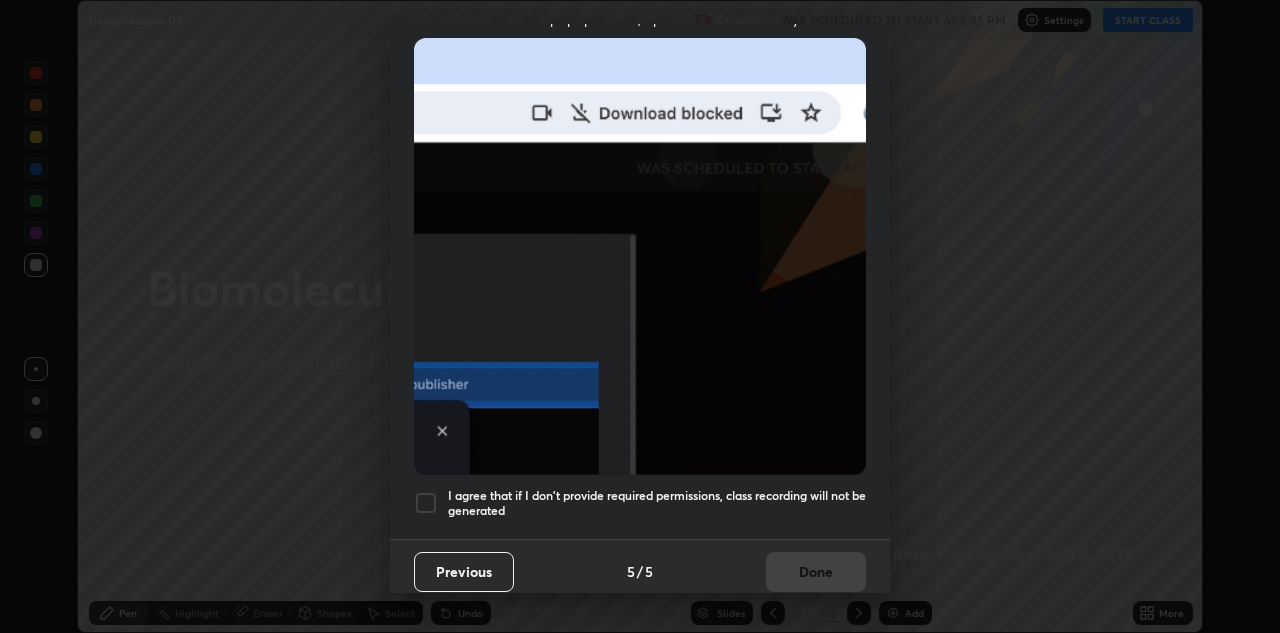 click on "I agree that if I don't provide required permissions, class recording will not be generated" at bounding box center [657, 503] 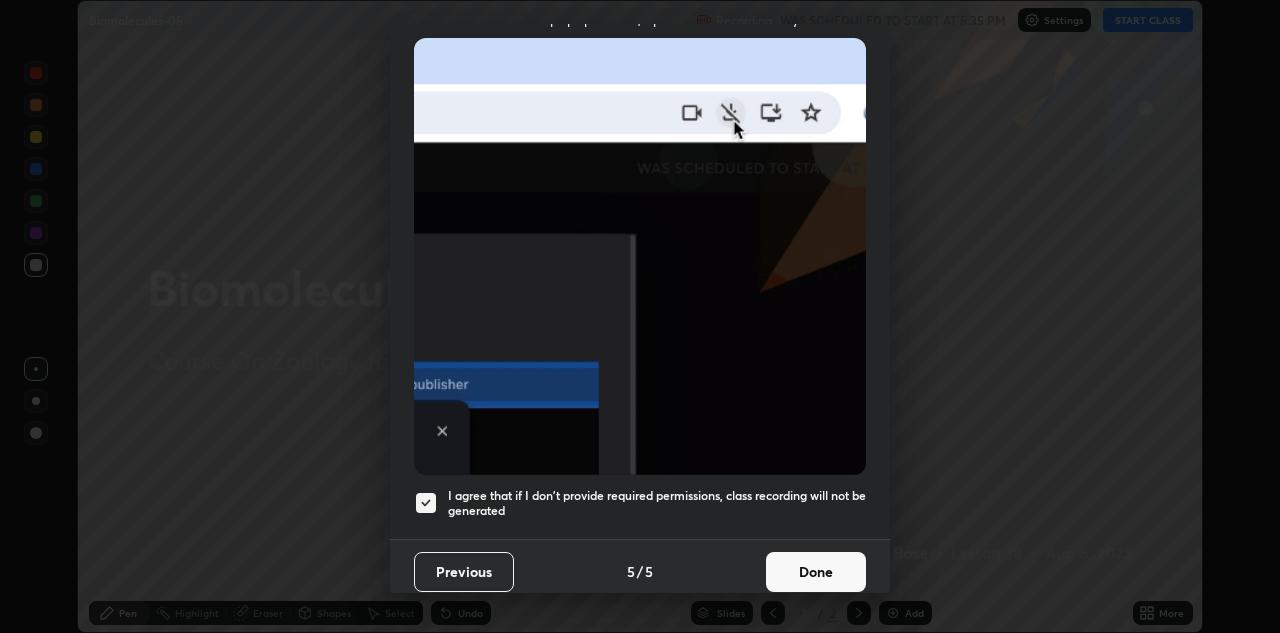 click on "Done" at bounding box center (816, 572) 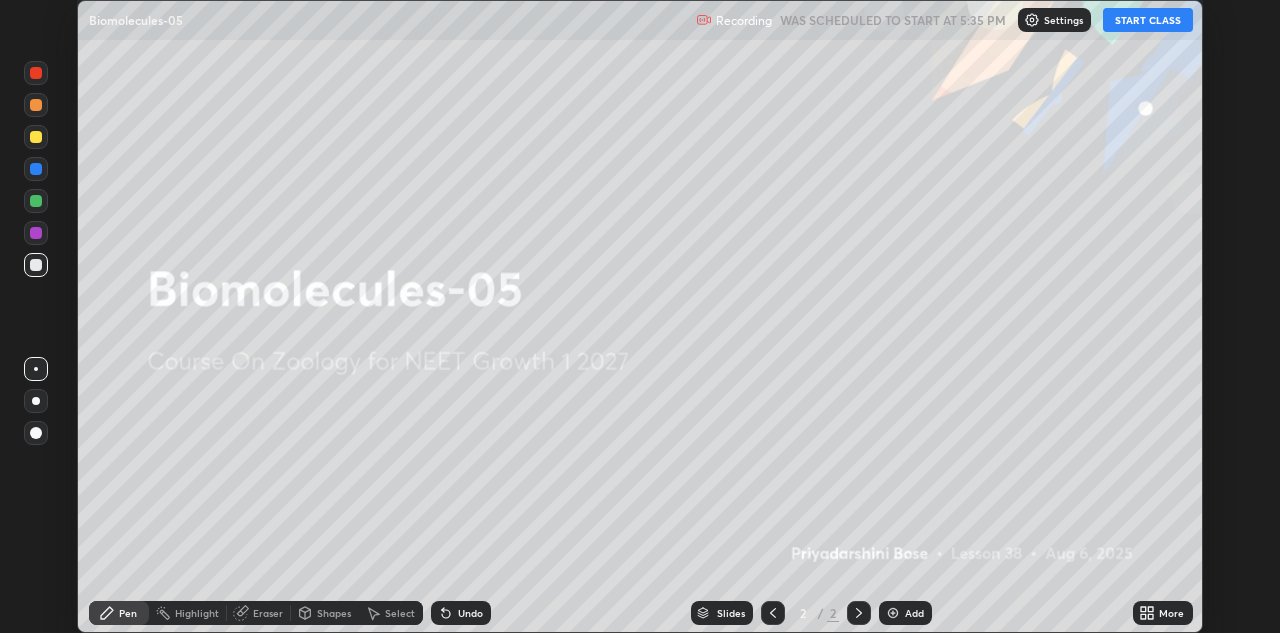 click on "START CLASS" at bounding box center (1148, 20) 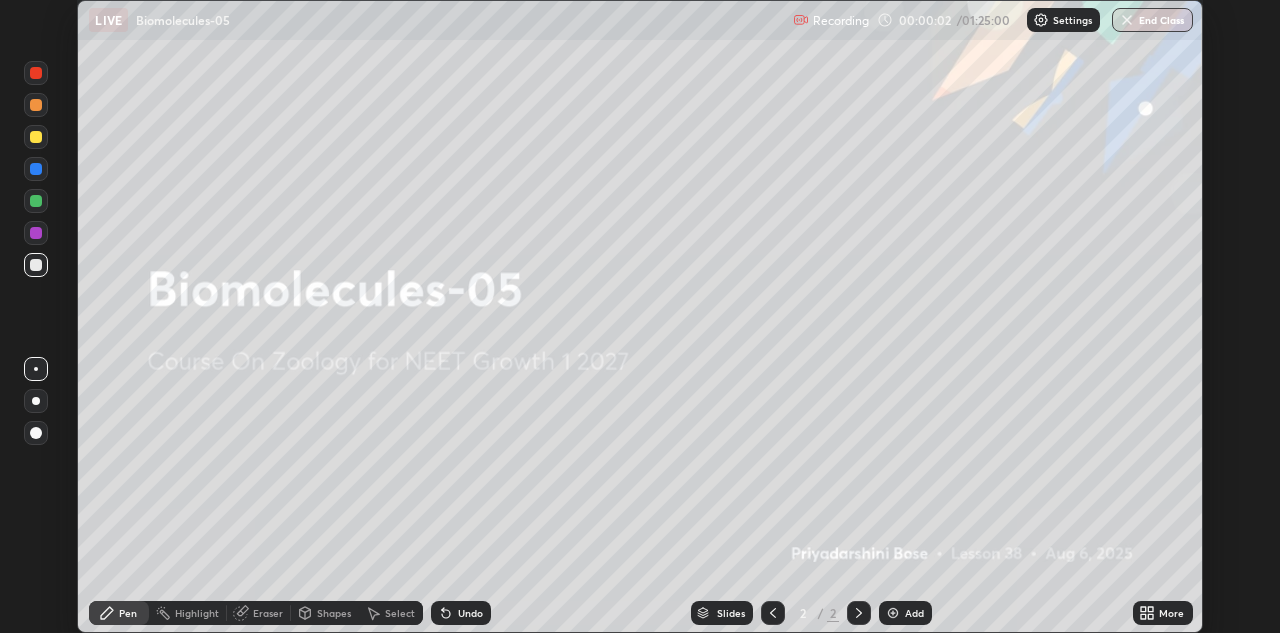 click 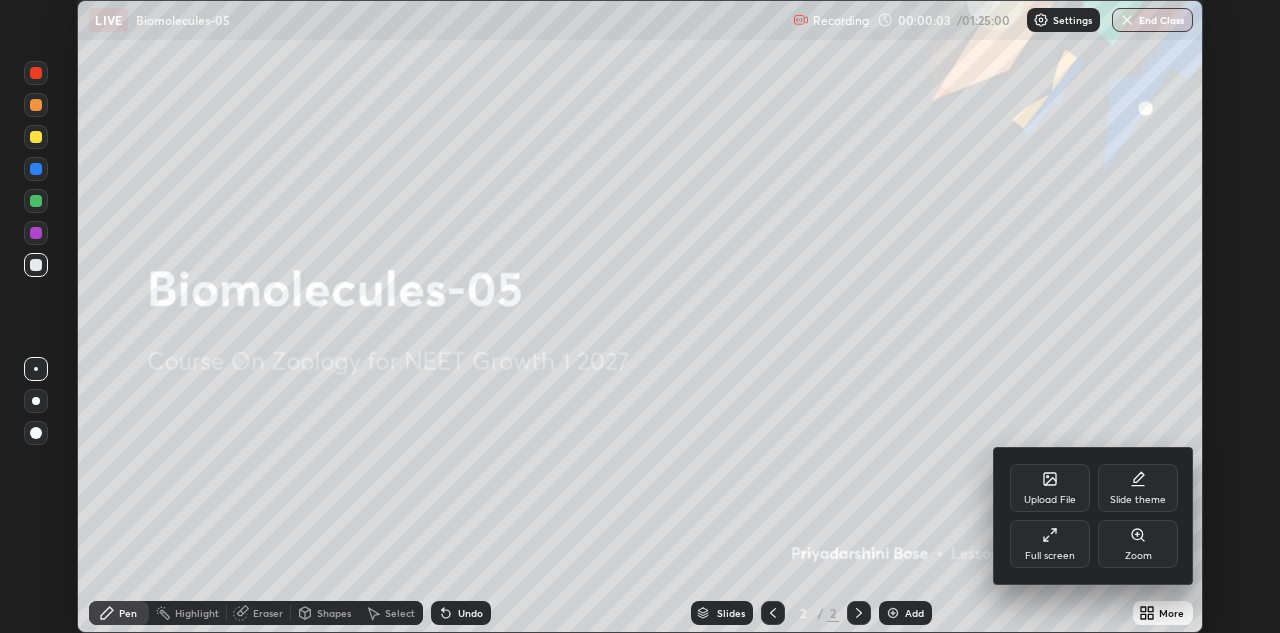 click on "Full screen" at bounding box center [1050, 544] 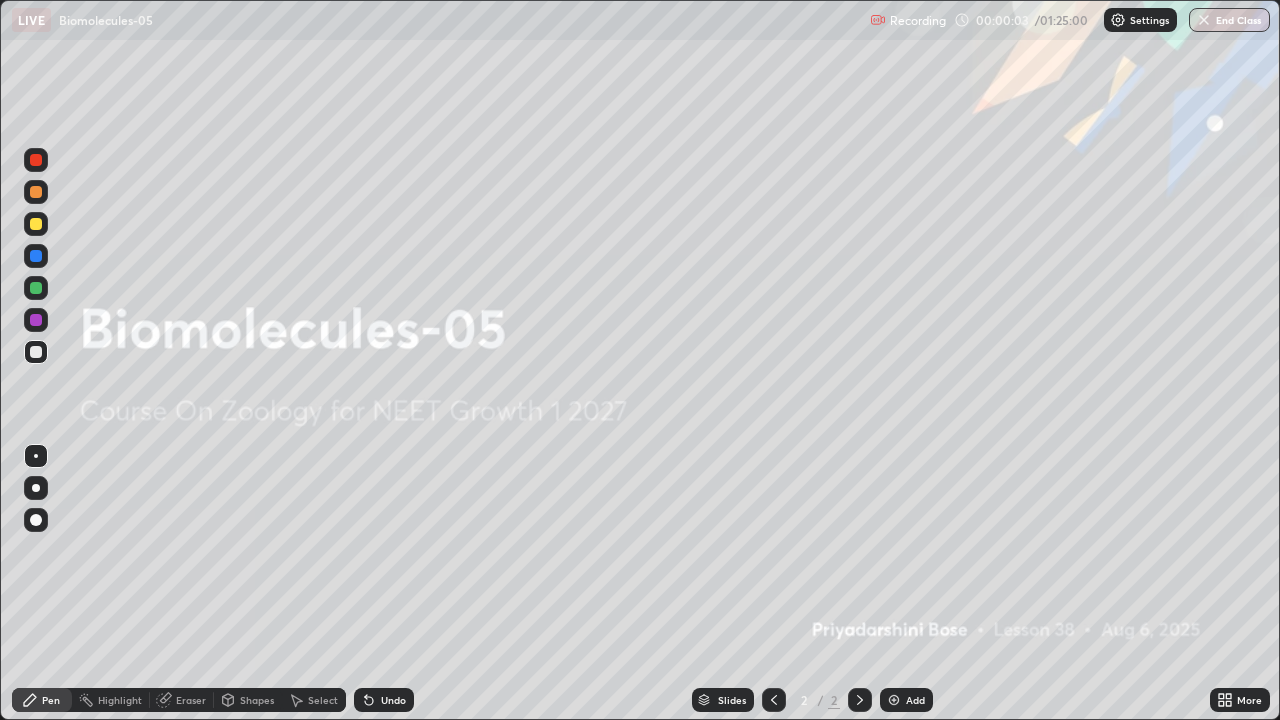 scroll, scrollTop: 99280, scrollLeft: 98720, axis: both 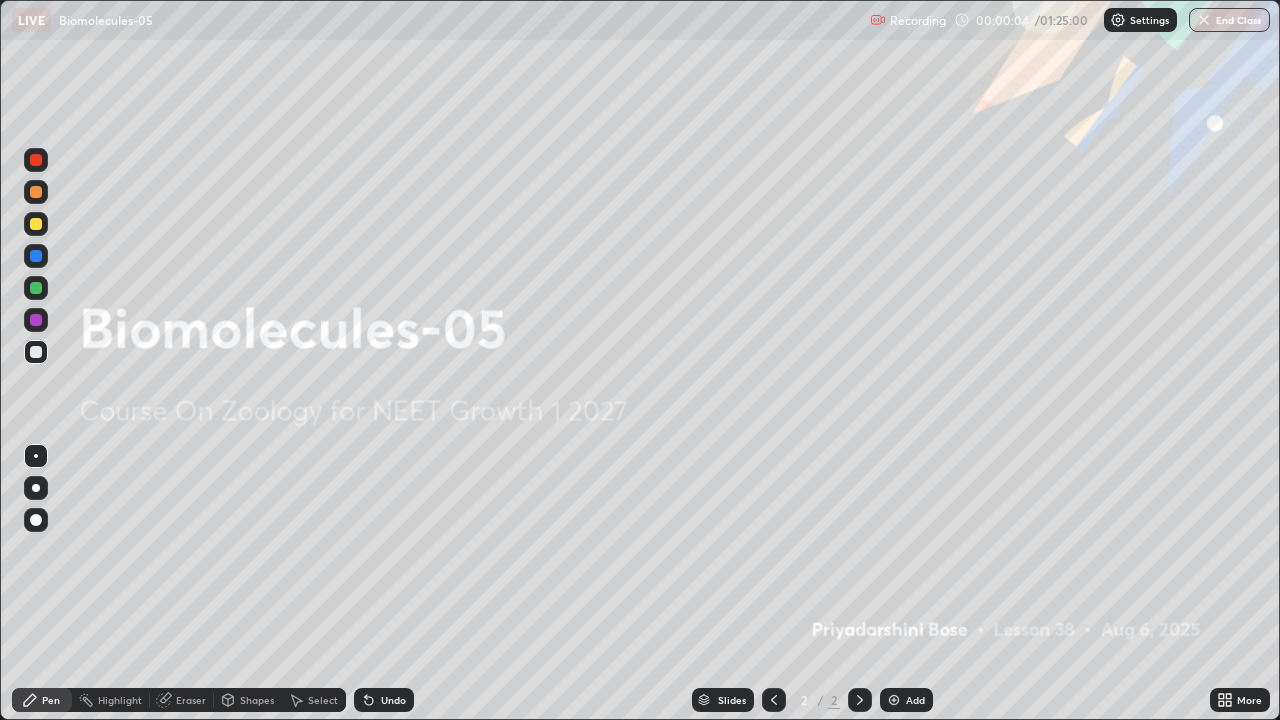 click at bounding box center [894, 700] 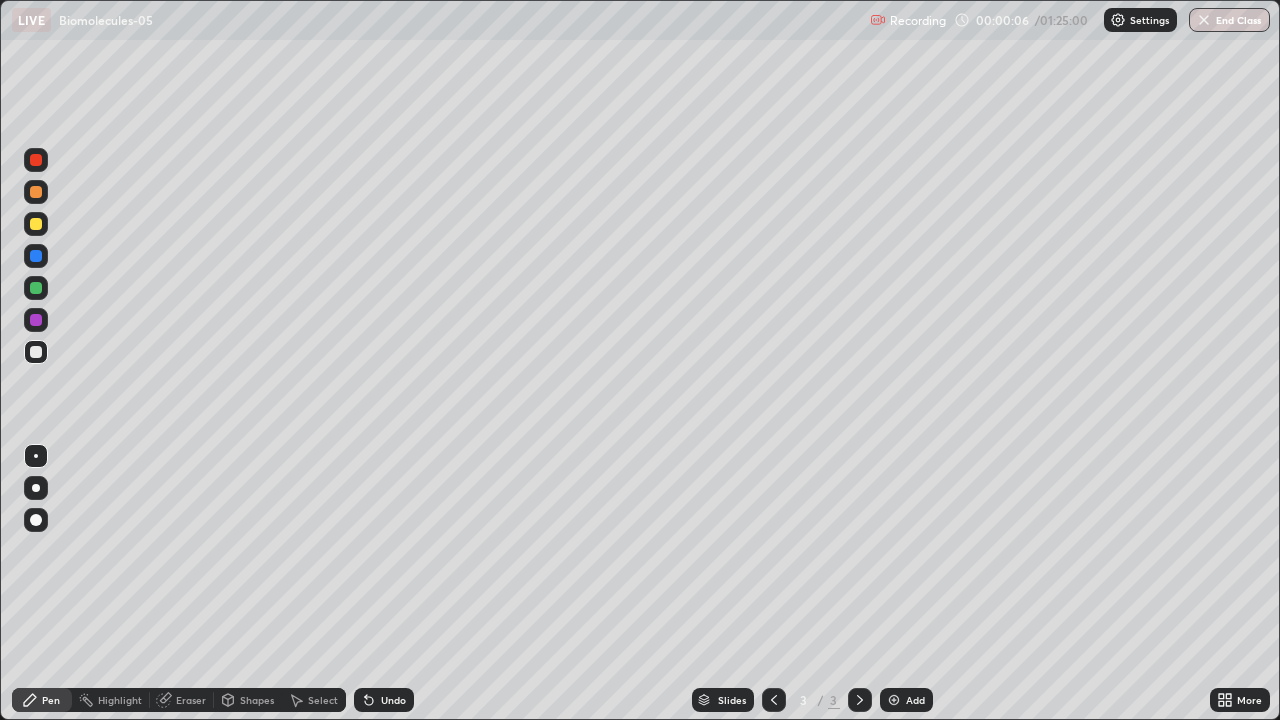 click at bounding box center [36, 192] 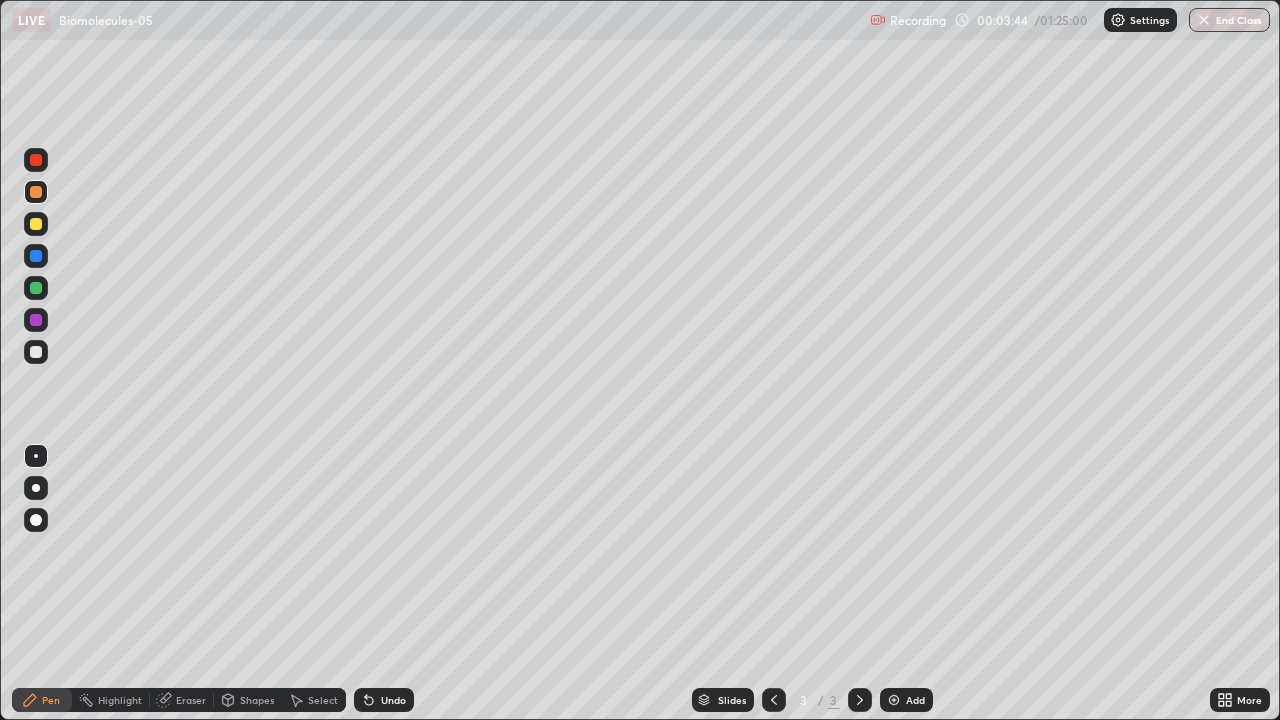 click at bounding box center [36, 488] 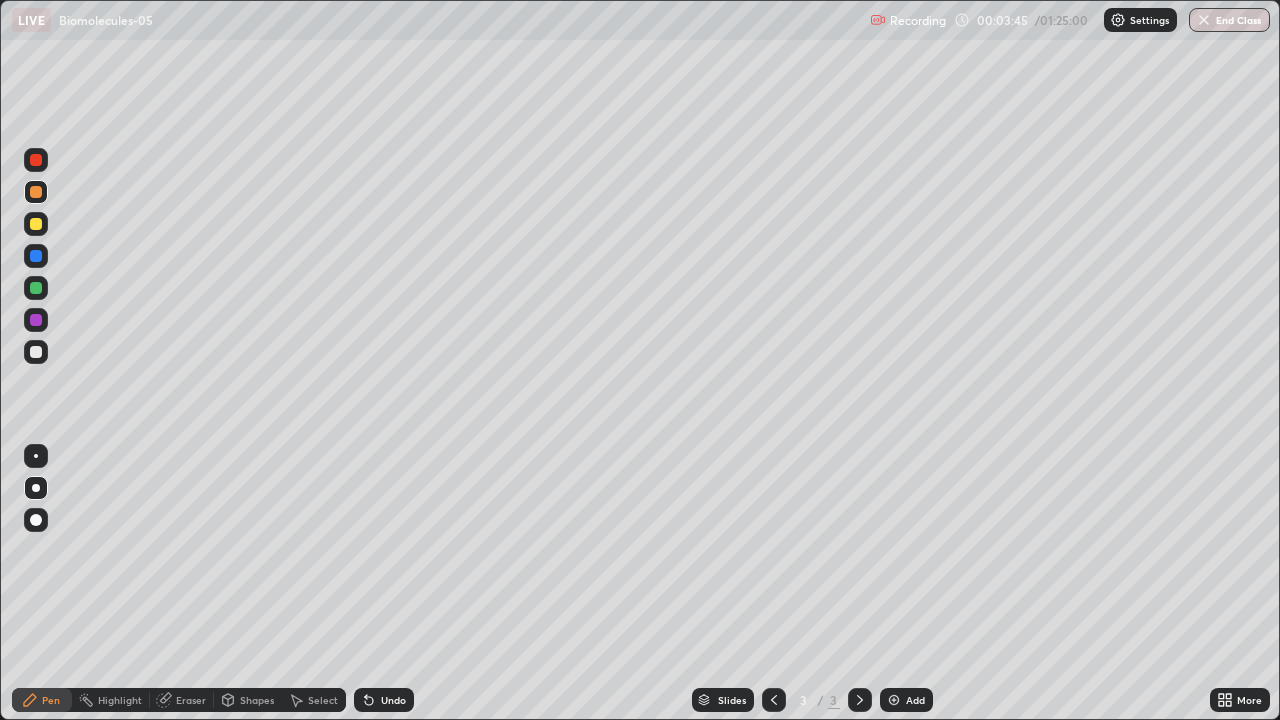 click at bounding box center [36, 224] 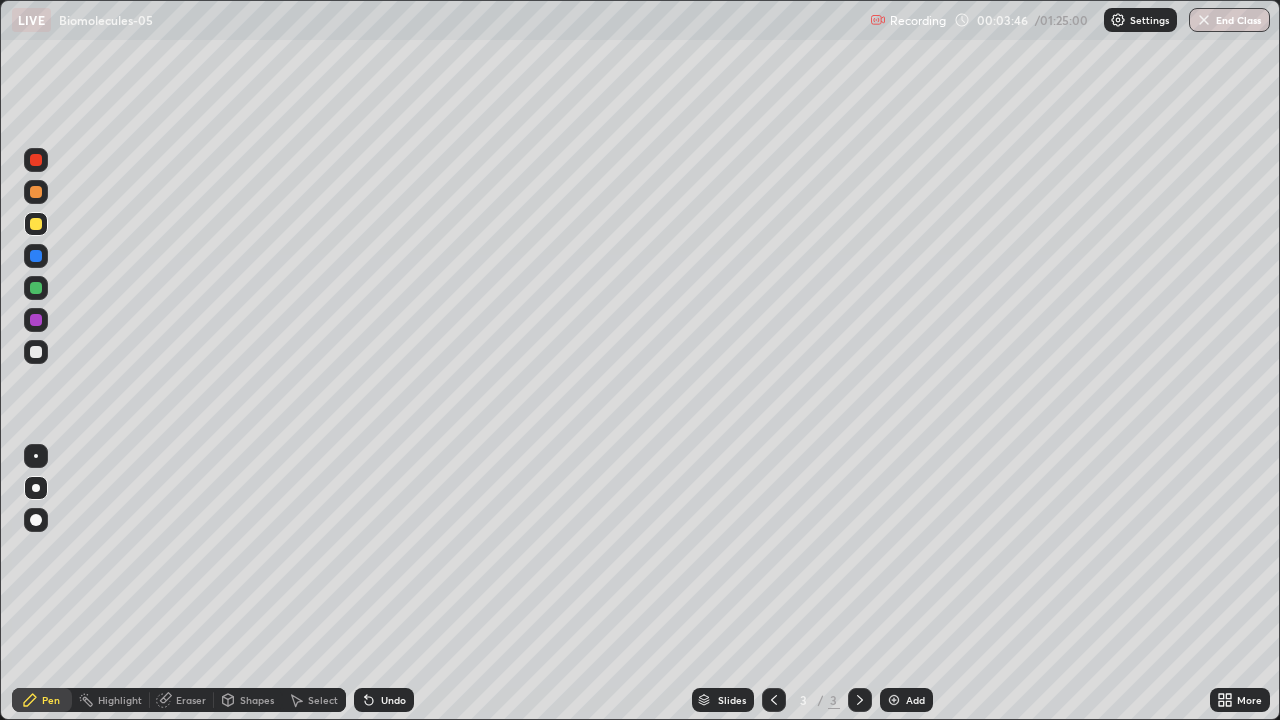 click at bounding box center [36, 520] 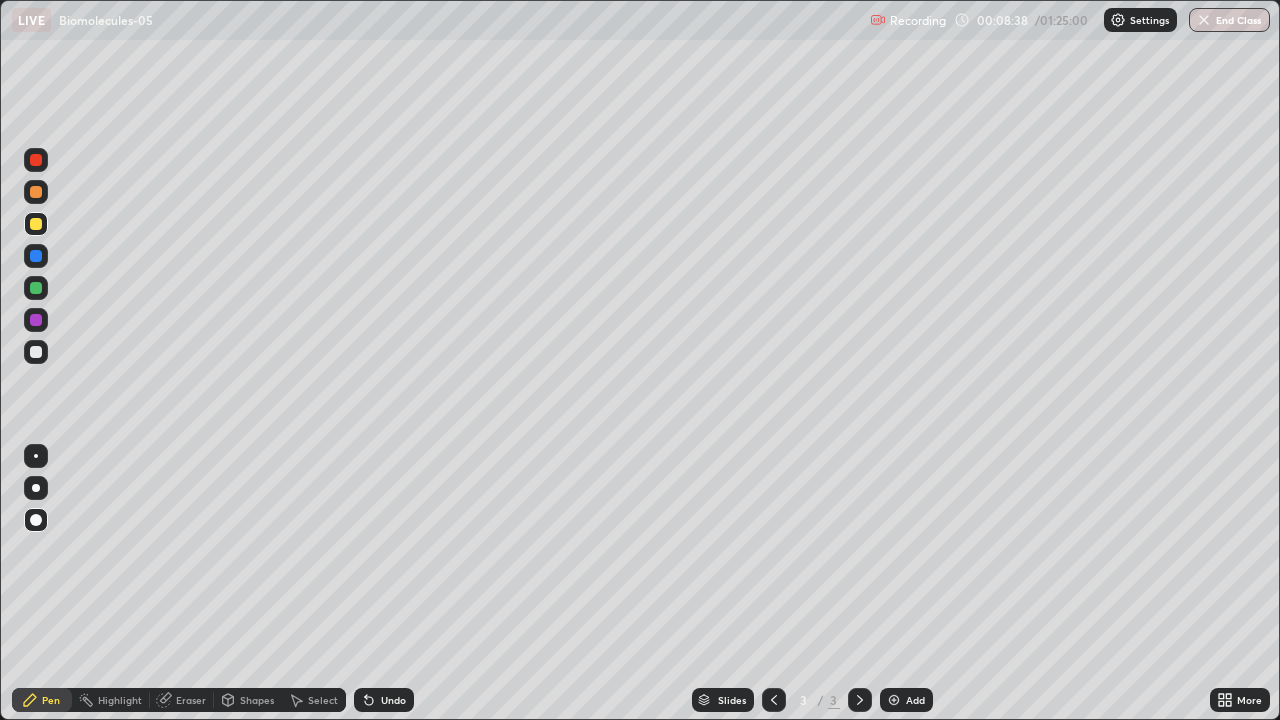click on "Eraser" at bounding box center (182, 700) 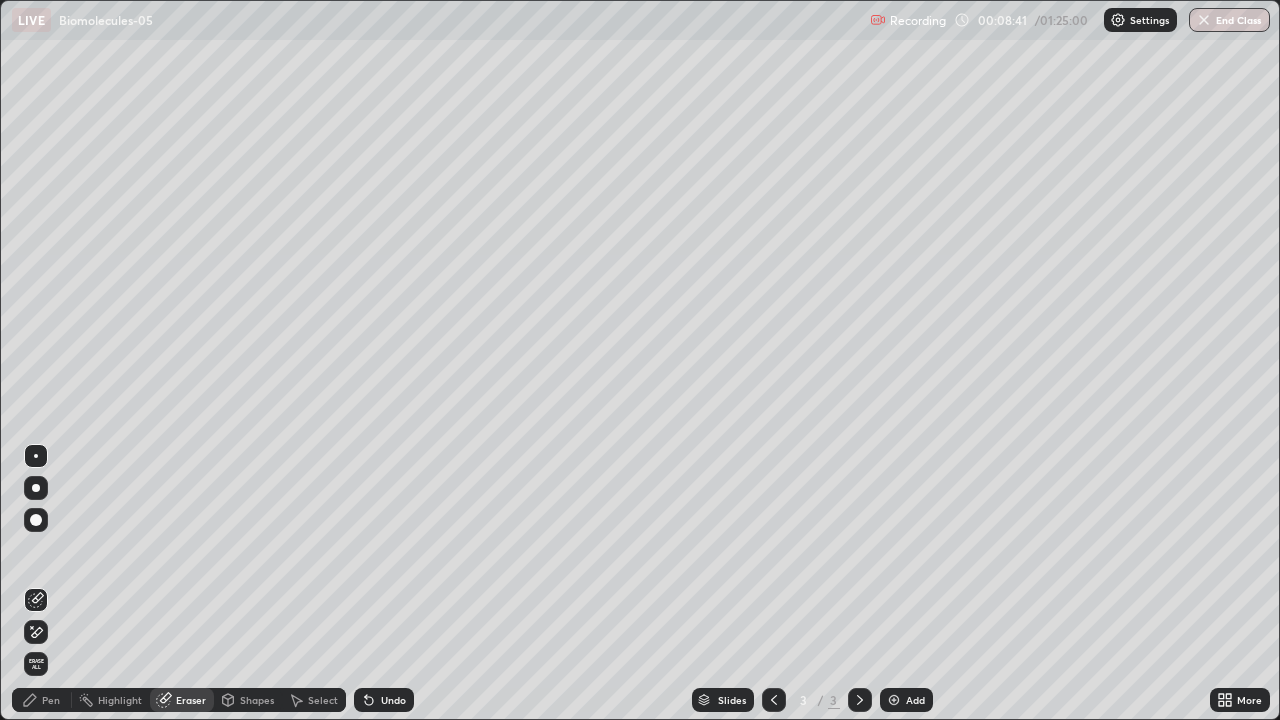 click on "Pen" at bounding box center (51, 700) 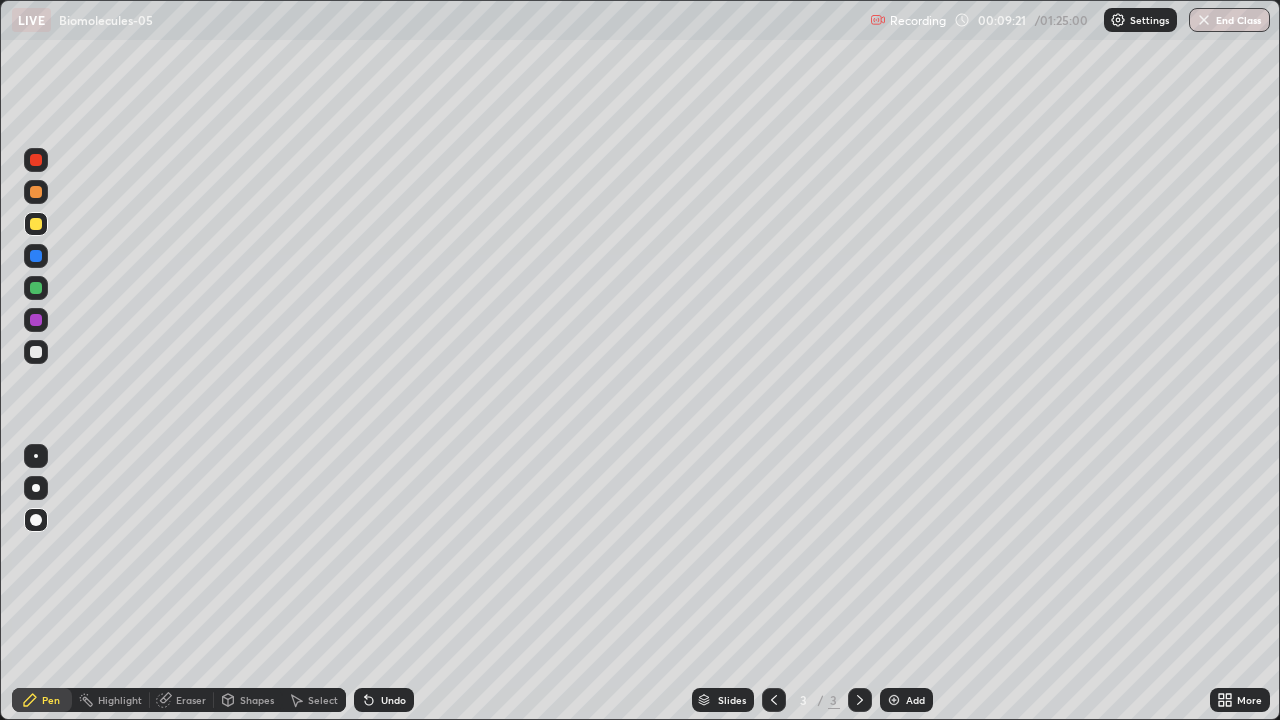 click at bounding box center [36, 288] 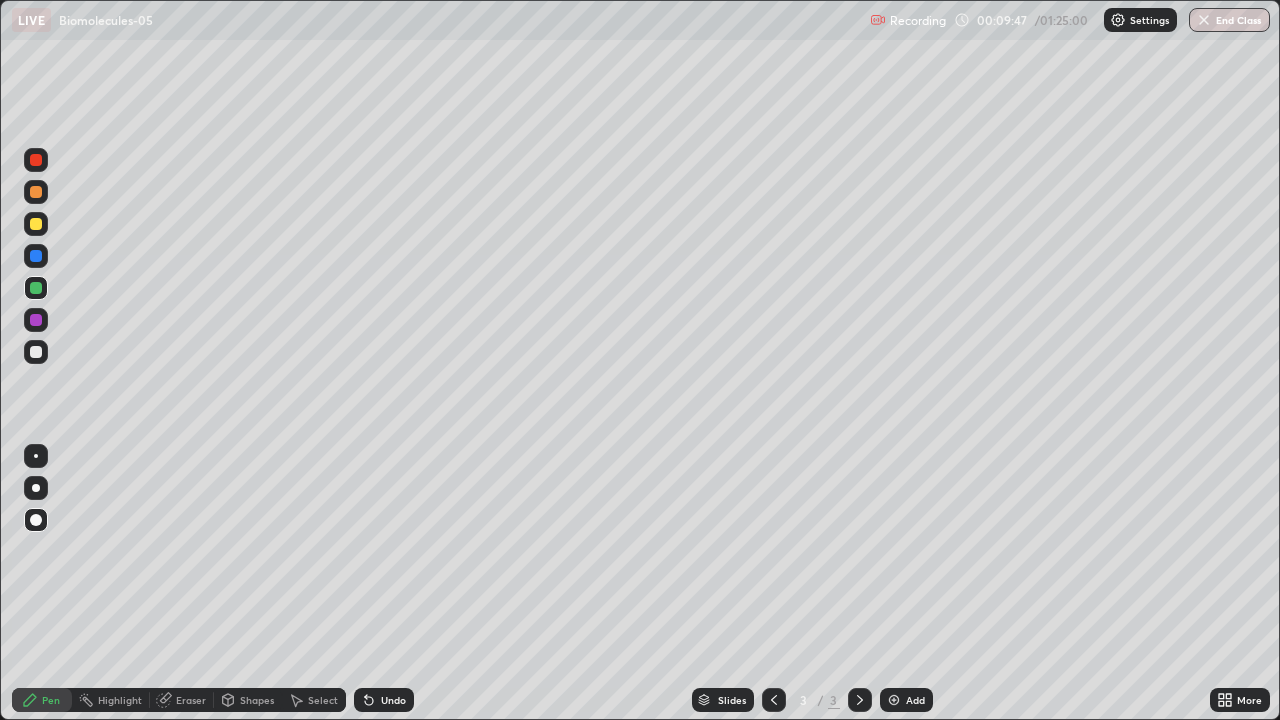 click at bounding box center [36, 256] 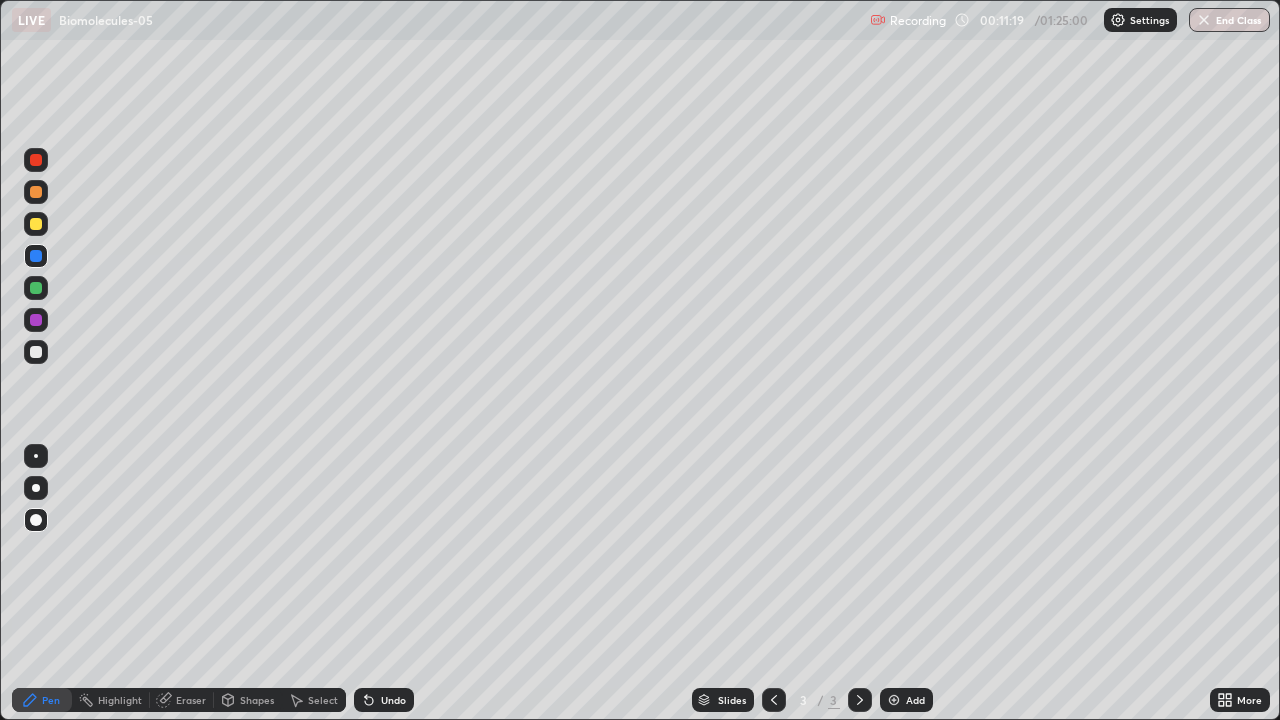 click 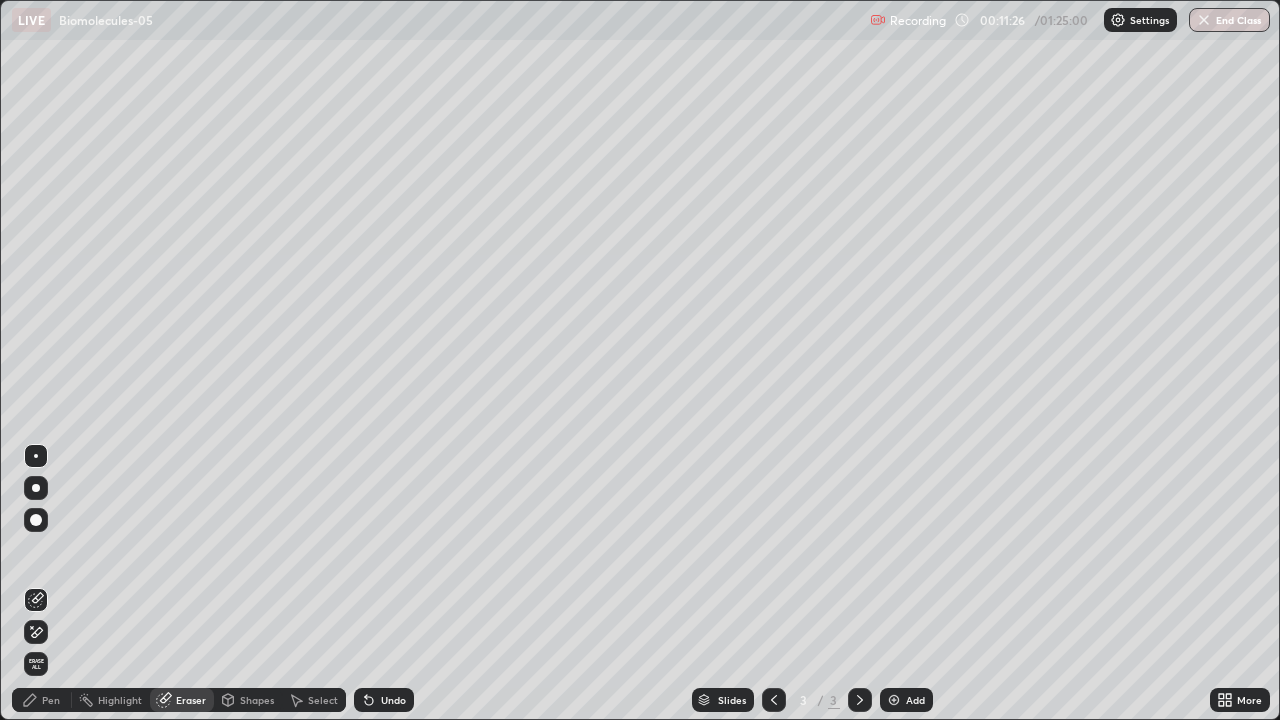 click at bounding box center (894, 700) 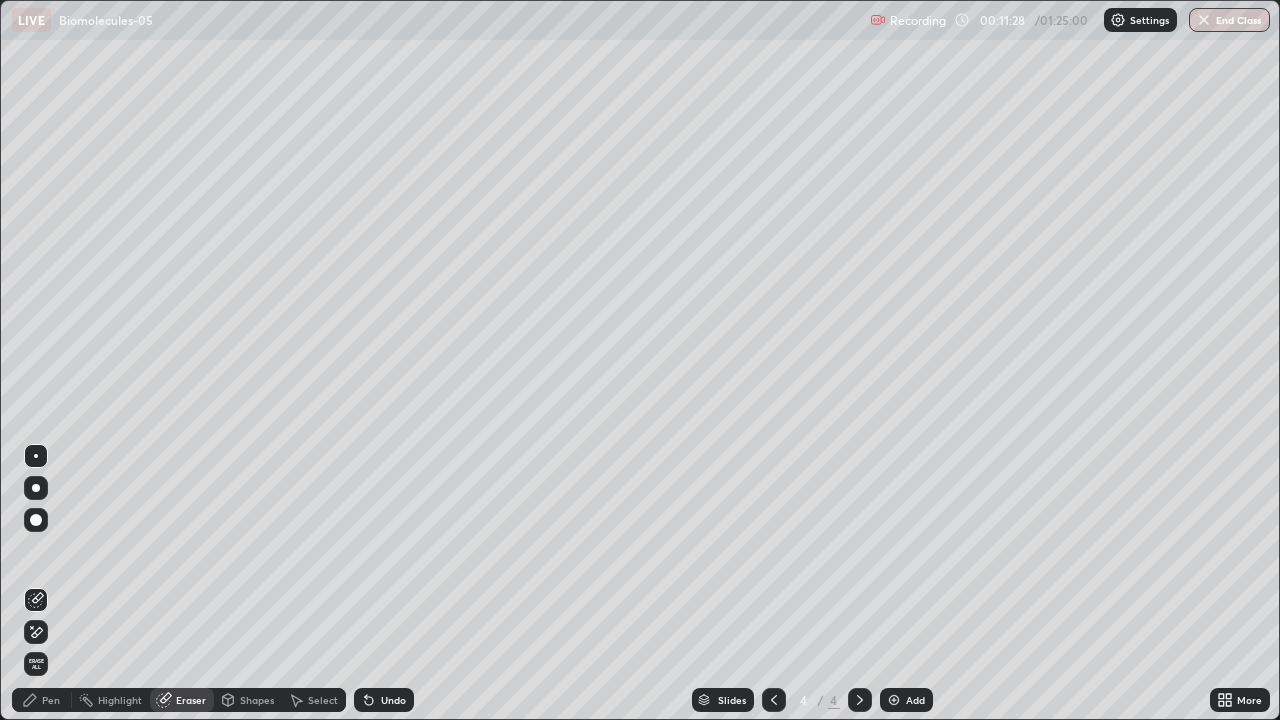 click on "Pen" at bounding box center (51, 700) 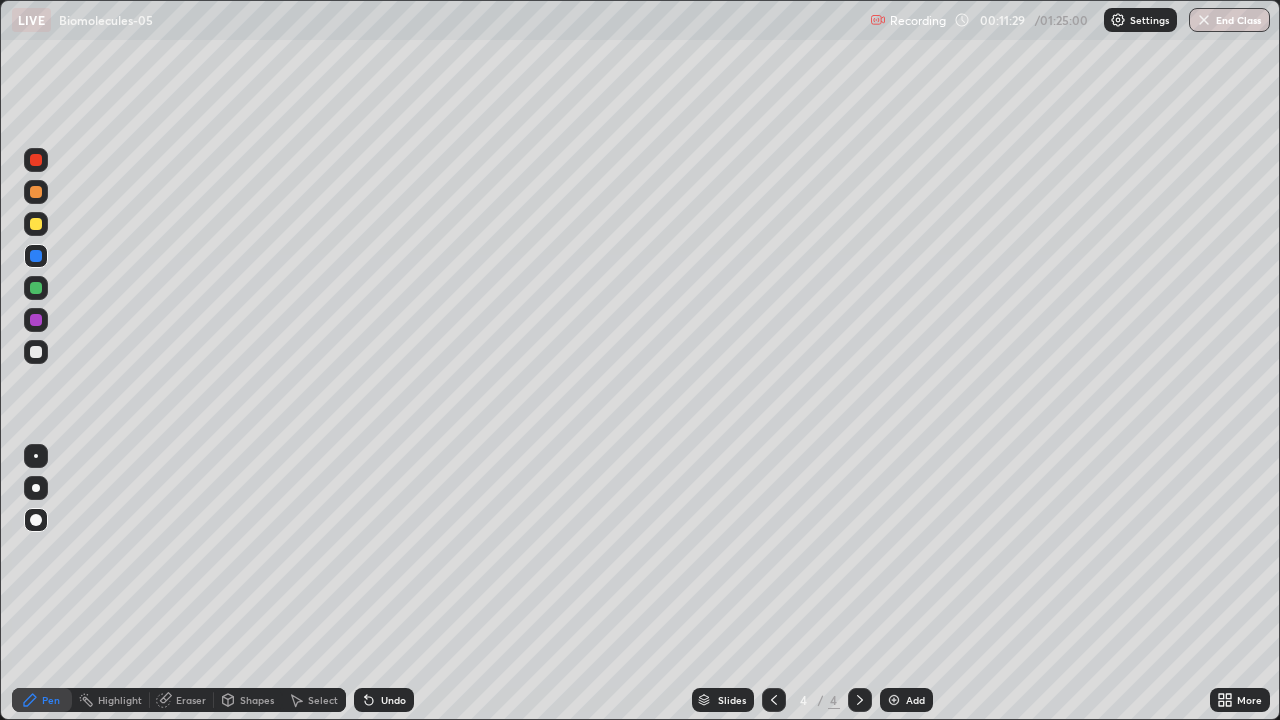 click at bounding box center [36, 224] 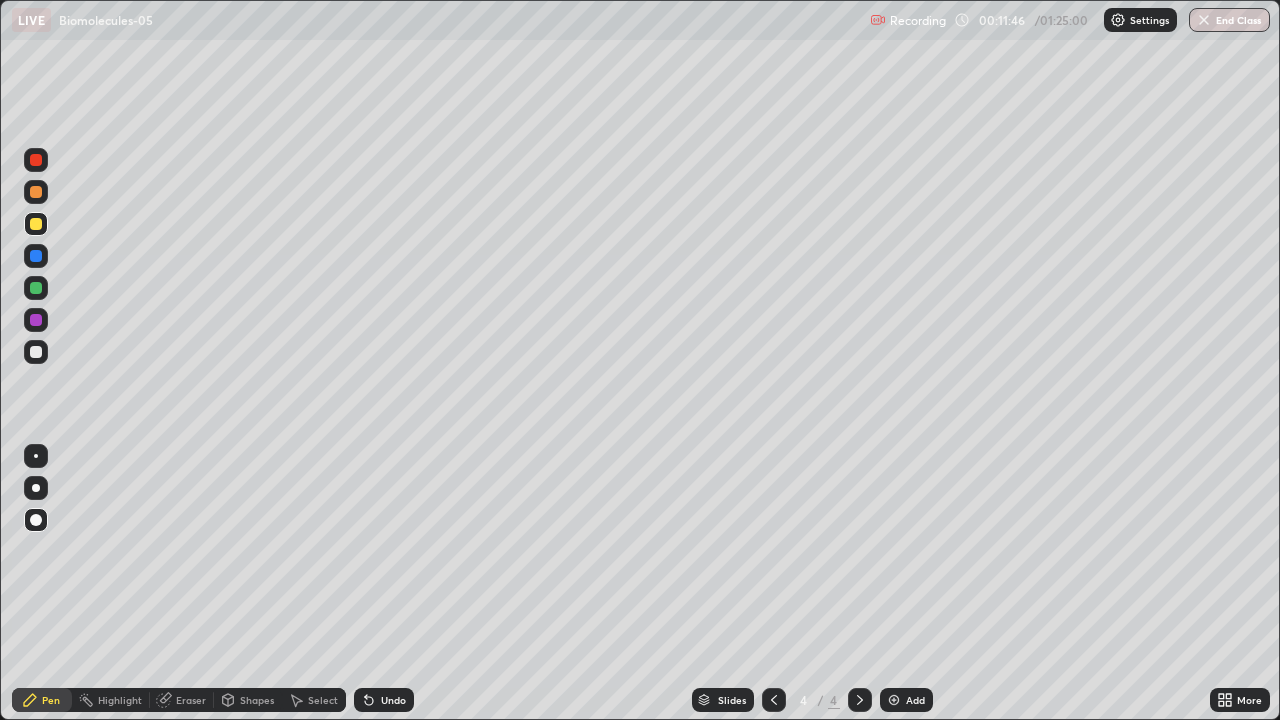 click at bounding box center (36, 288) 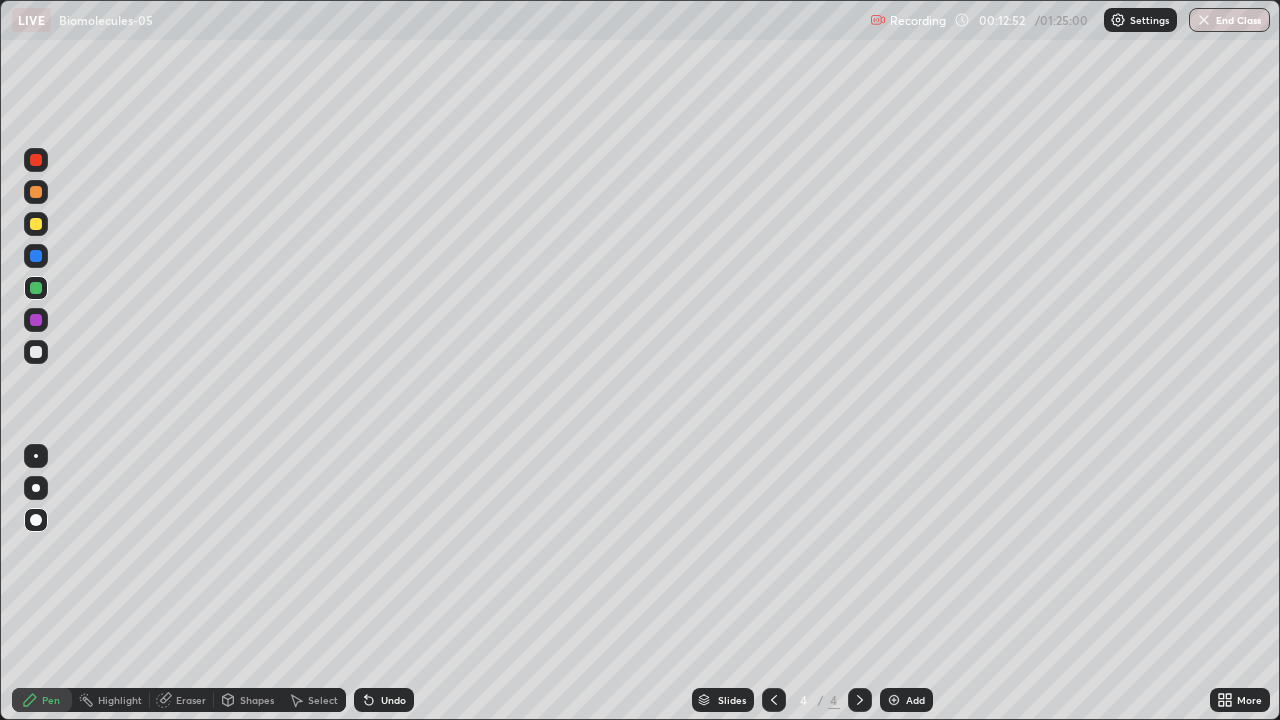 click at bounding box center [36, 352] 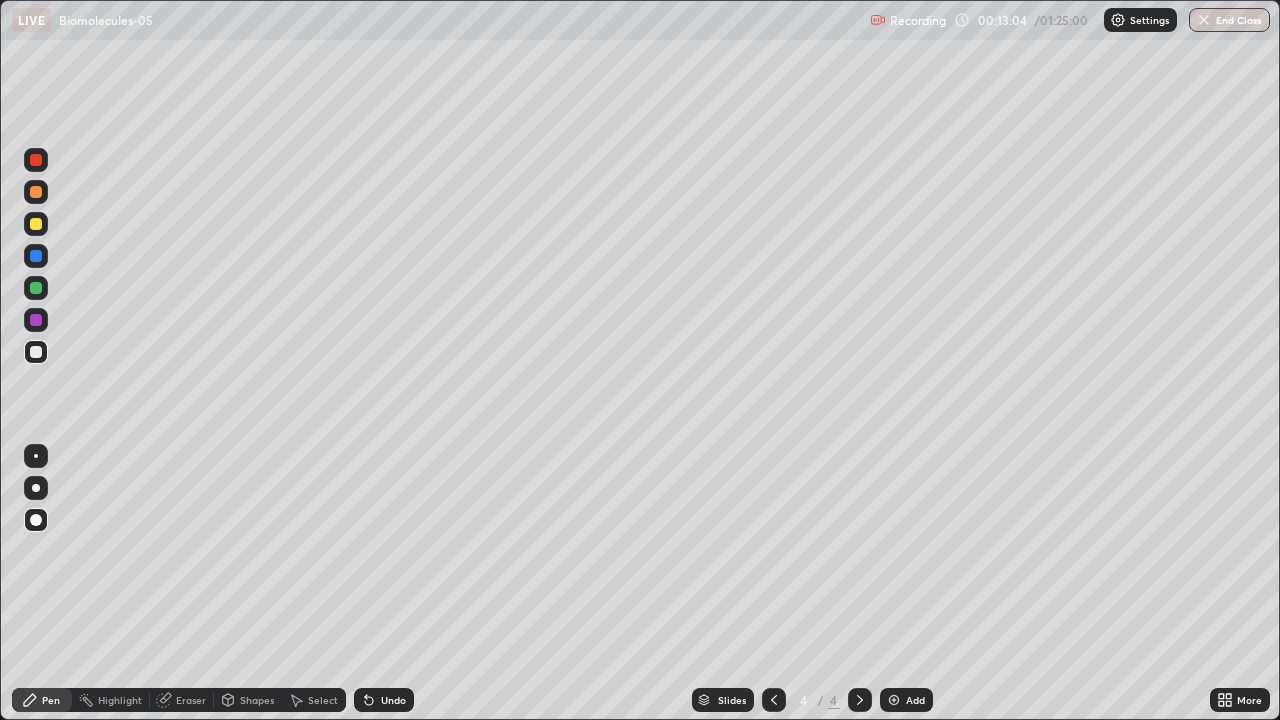 click on "Eraser" at bounding box center [191, 700] 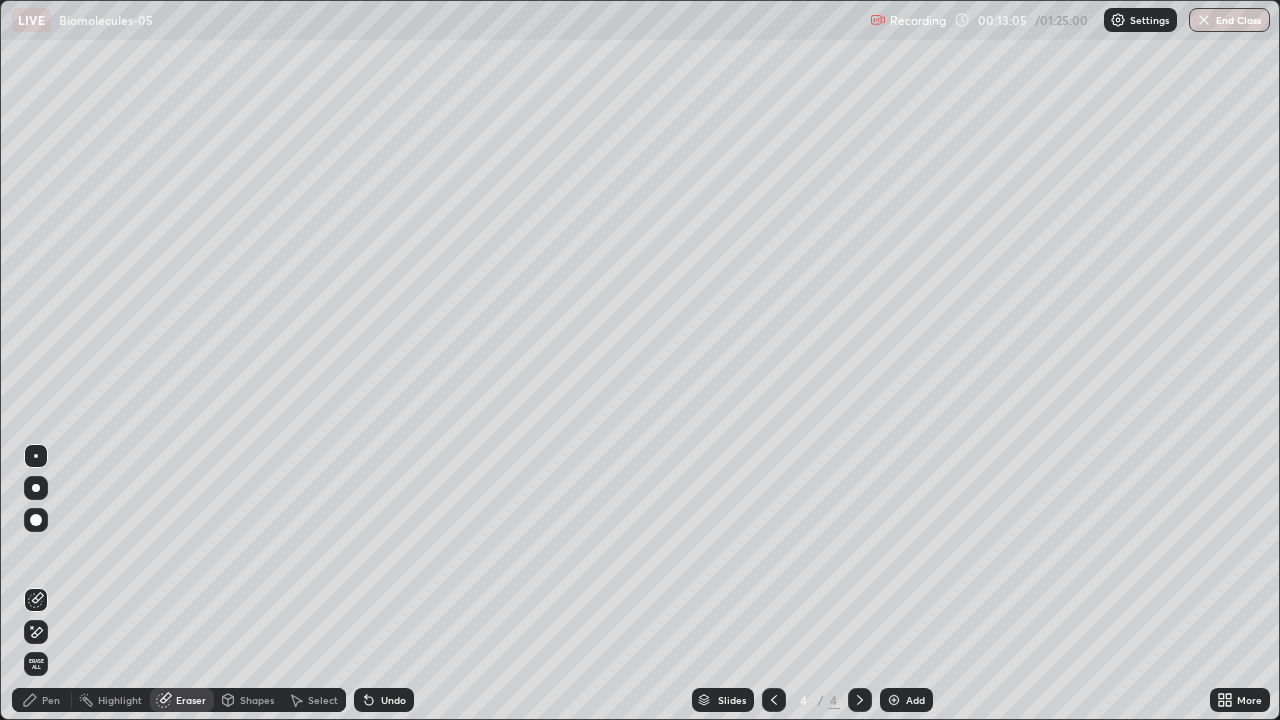 click on "Pen" at bounding box center (51, 700) 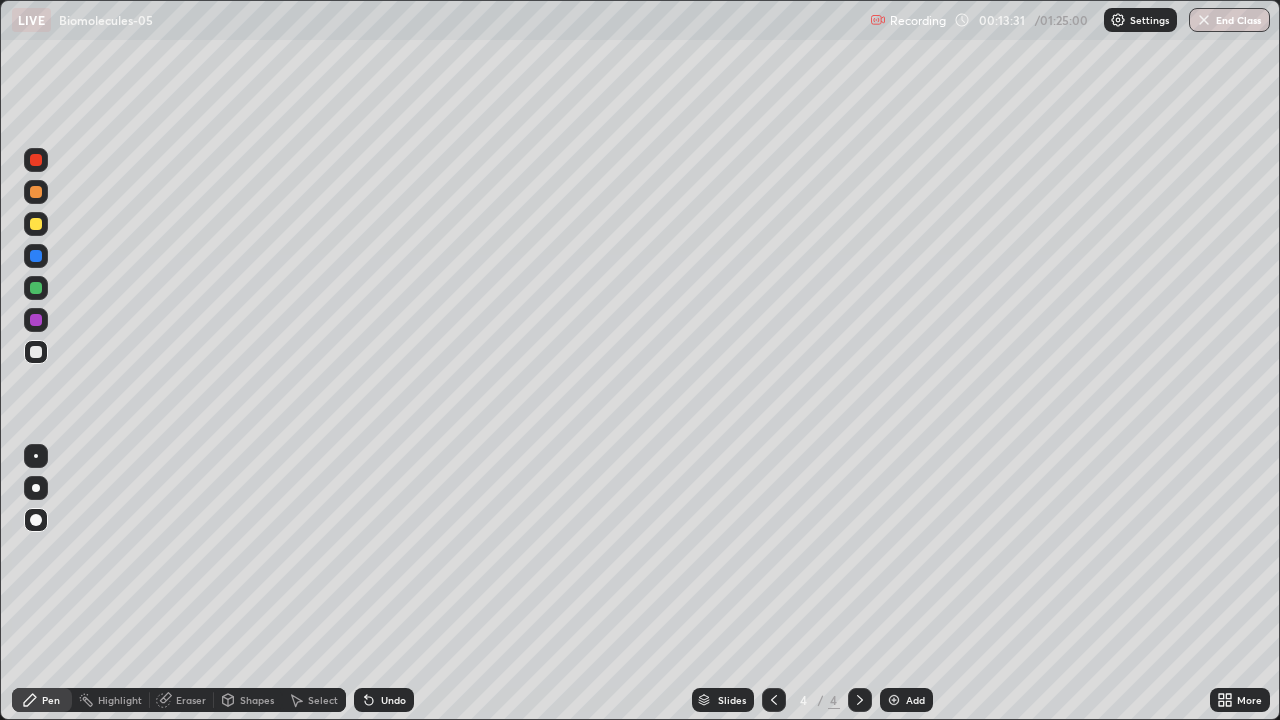 click at bounding box center (36, 288) 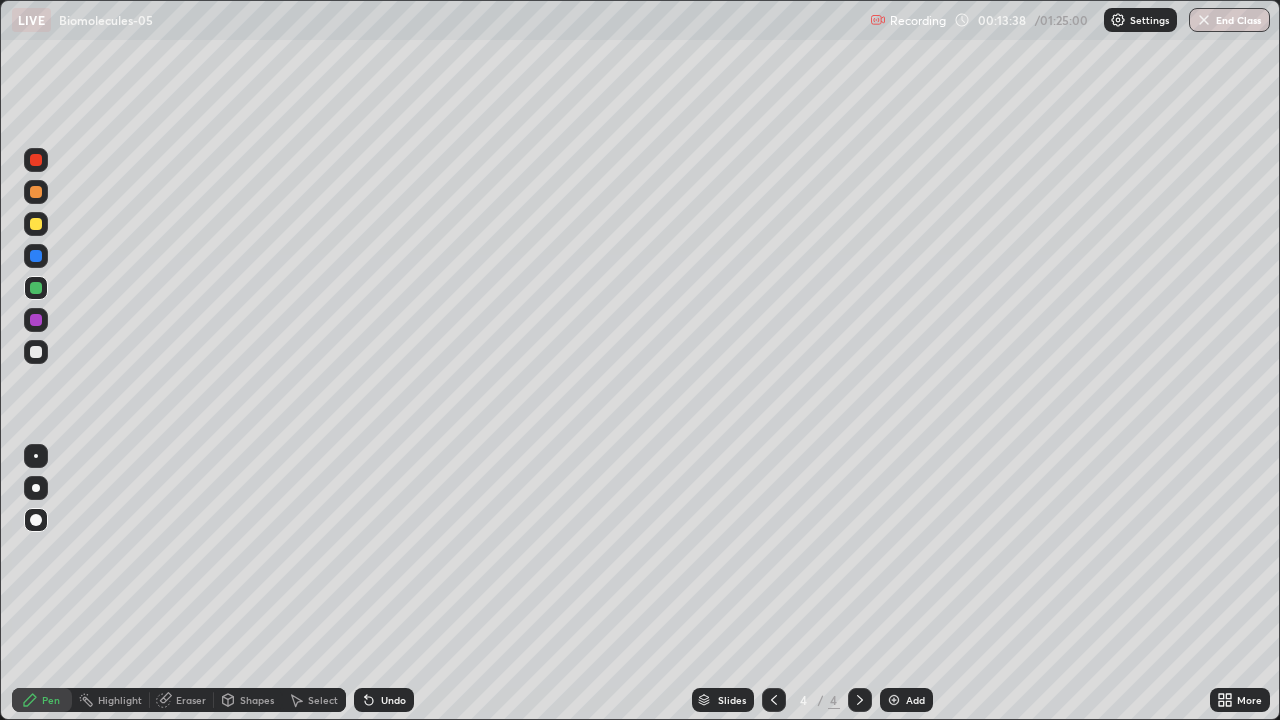 click at bounding box center [36, 320] 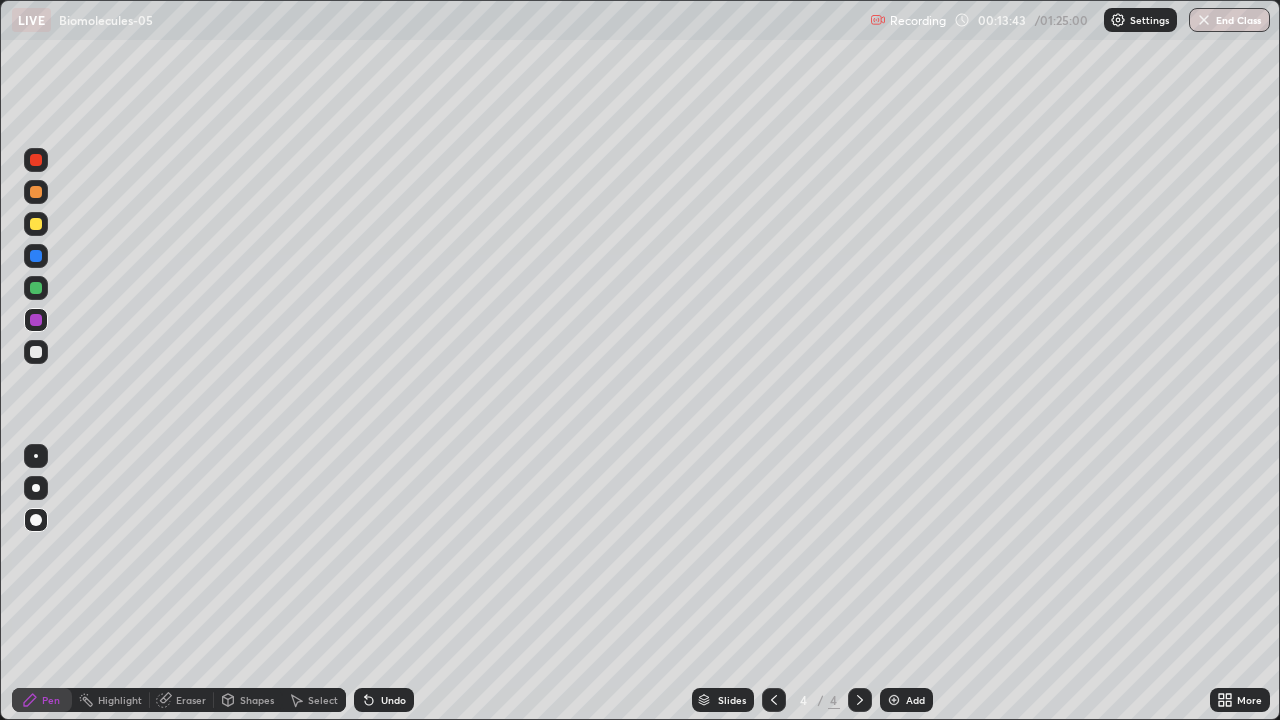 click at bounding box center [36, 288] 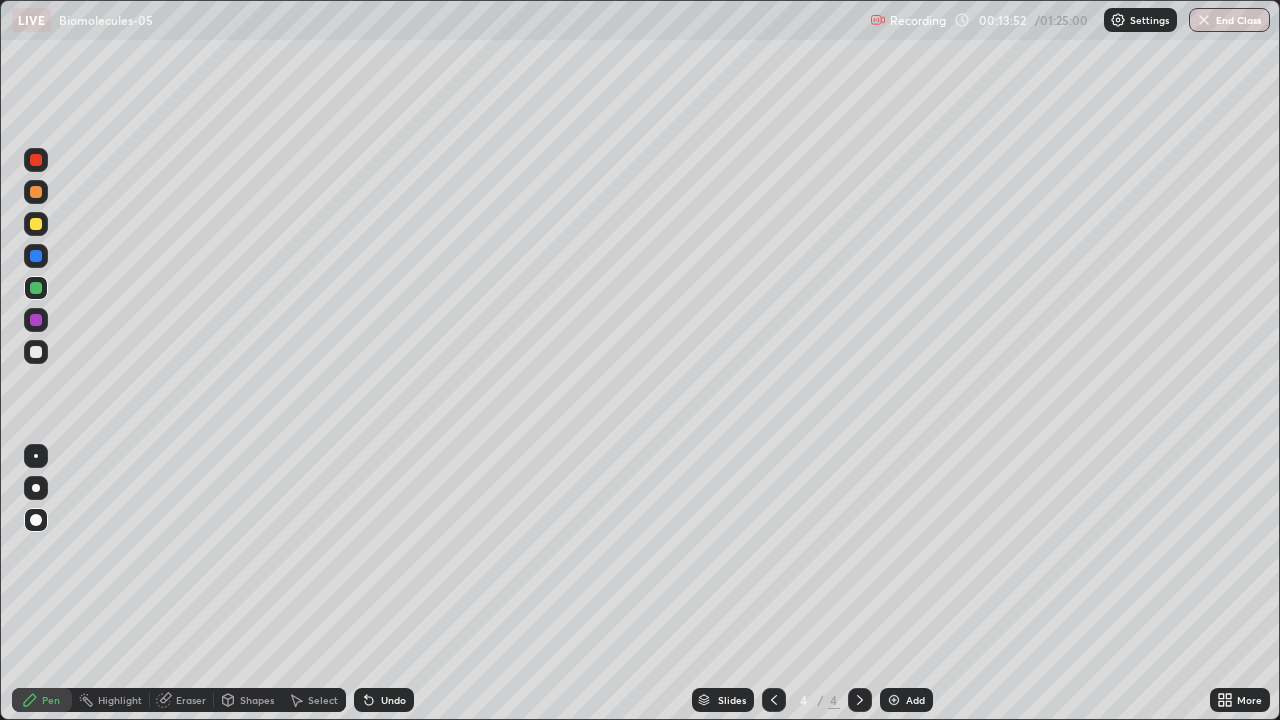 click at bounding box center (36, 320) 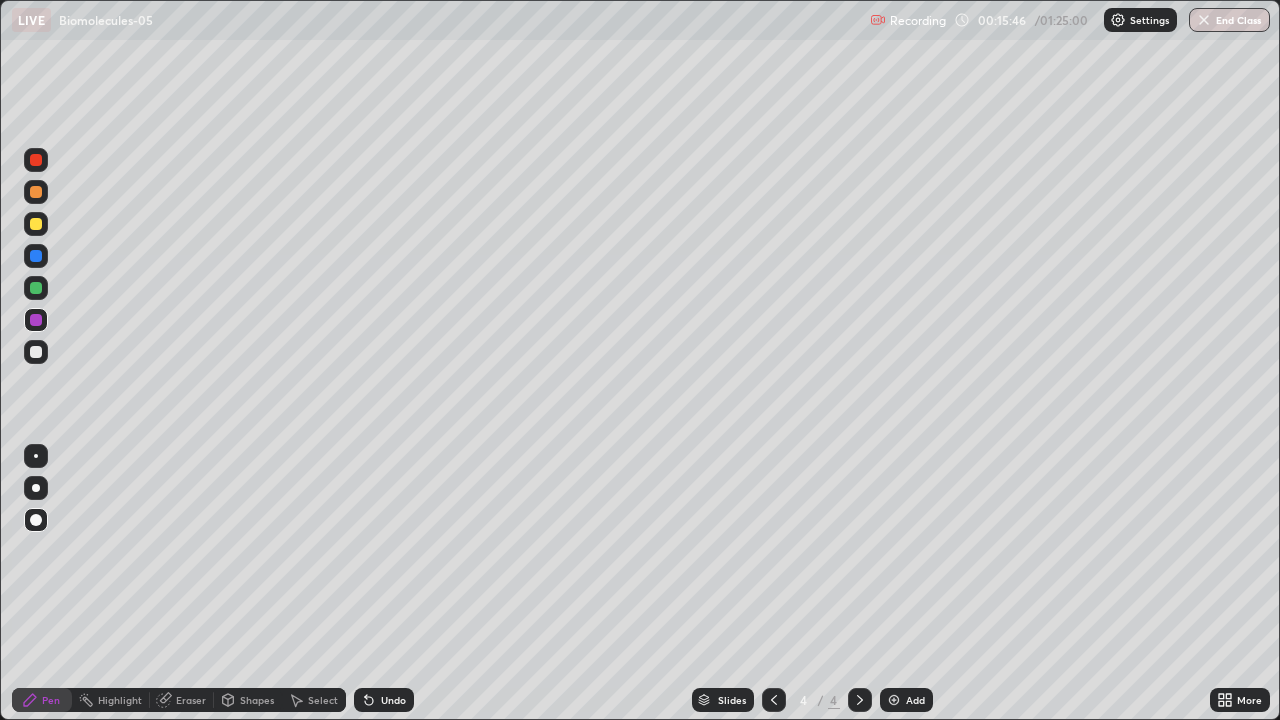 click at bounding box center (36, 224) 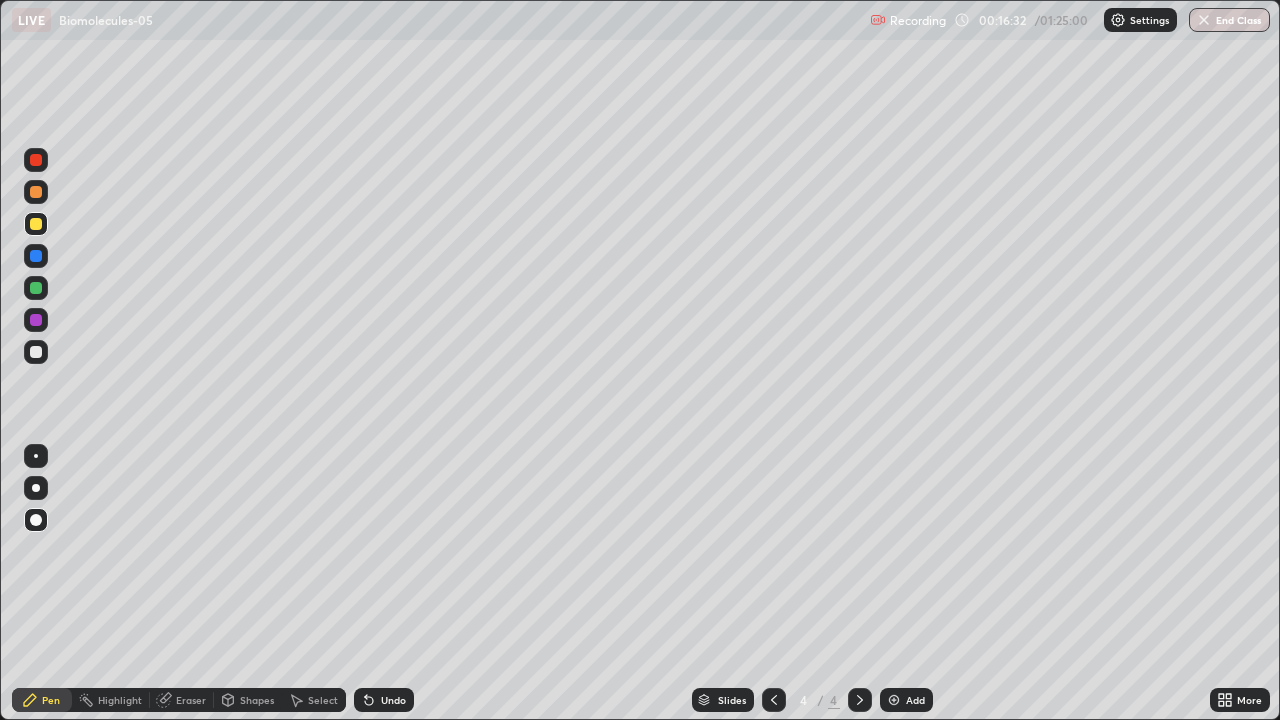 click at bounding box center [894, 700] 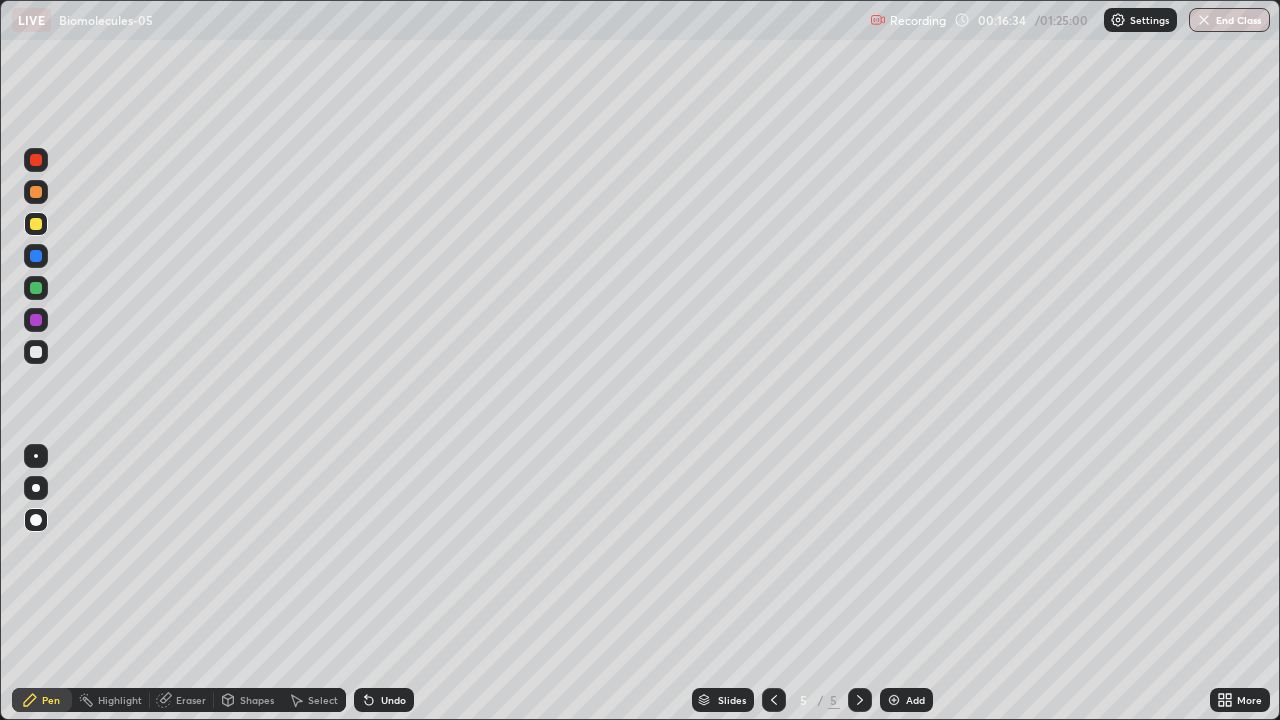 click at bounding box center (36, 288) 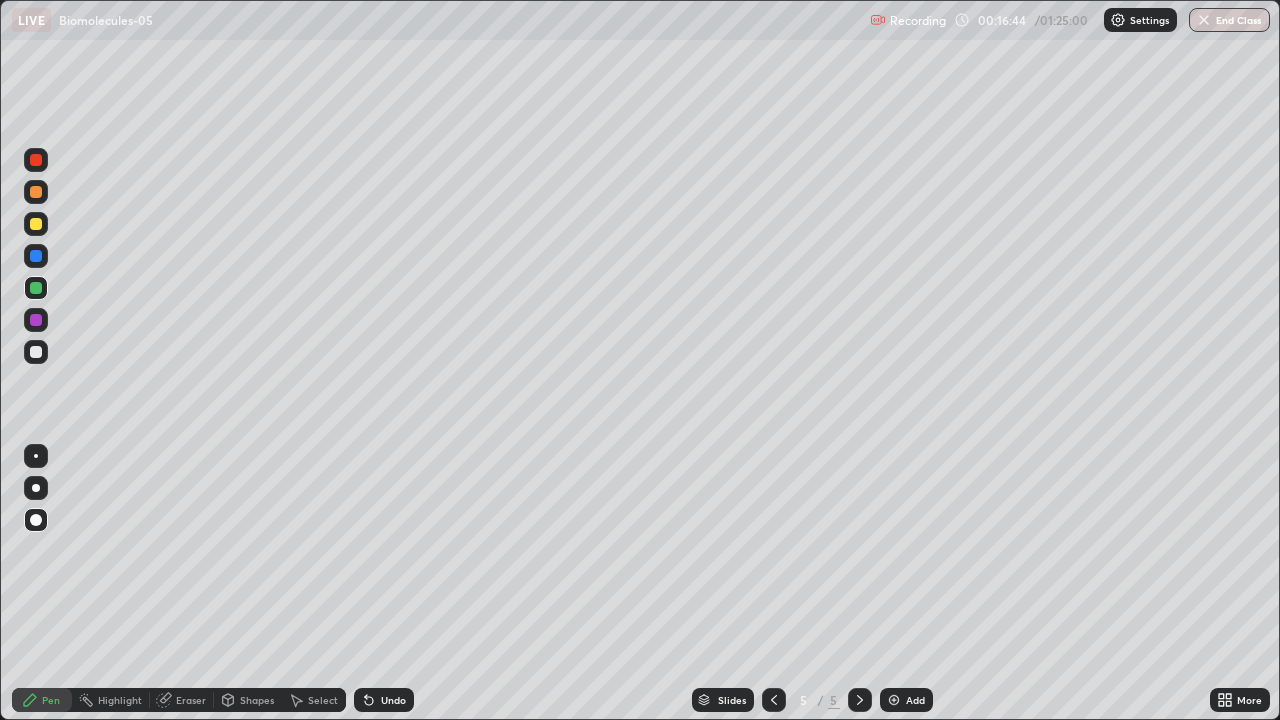 click at bounding box center (36, 320) 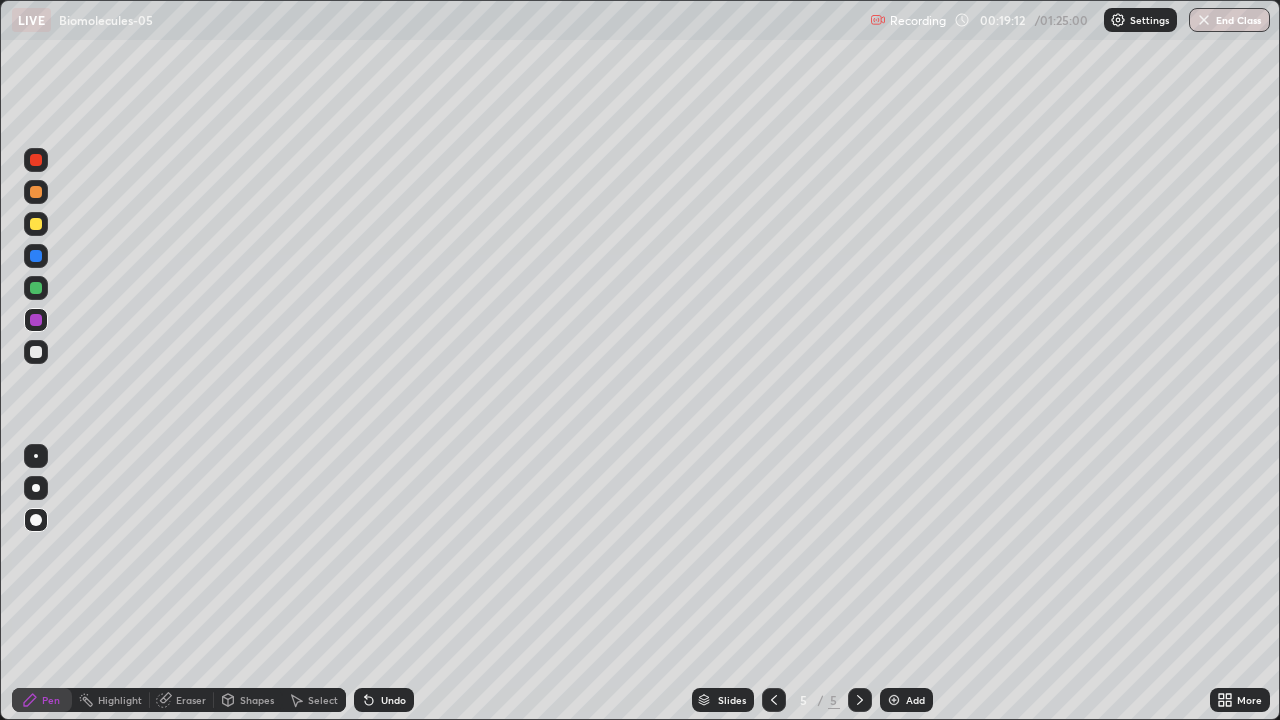 click at bounding box center (774, 700) 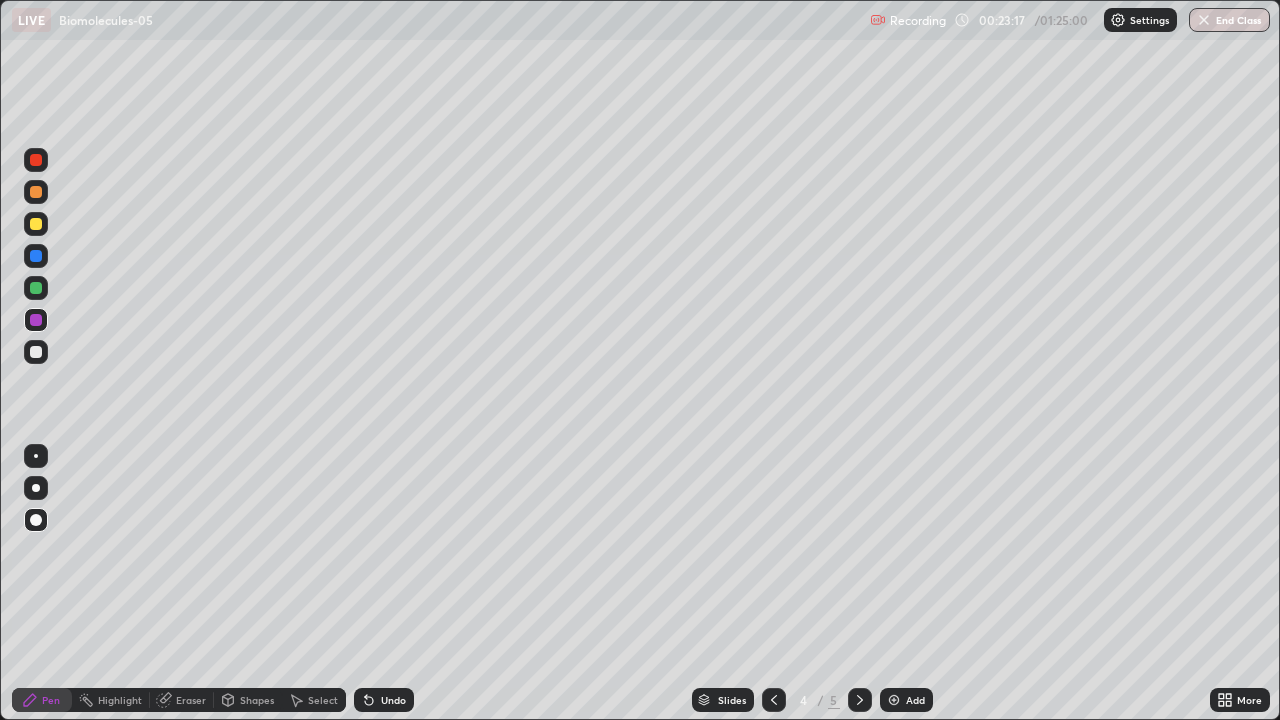click at bounding box center [894, 700] 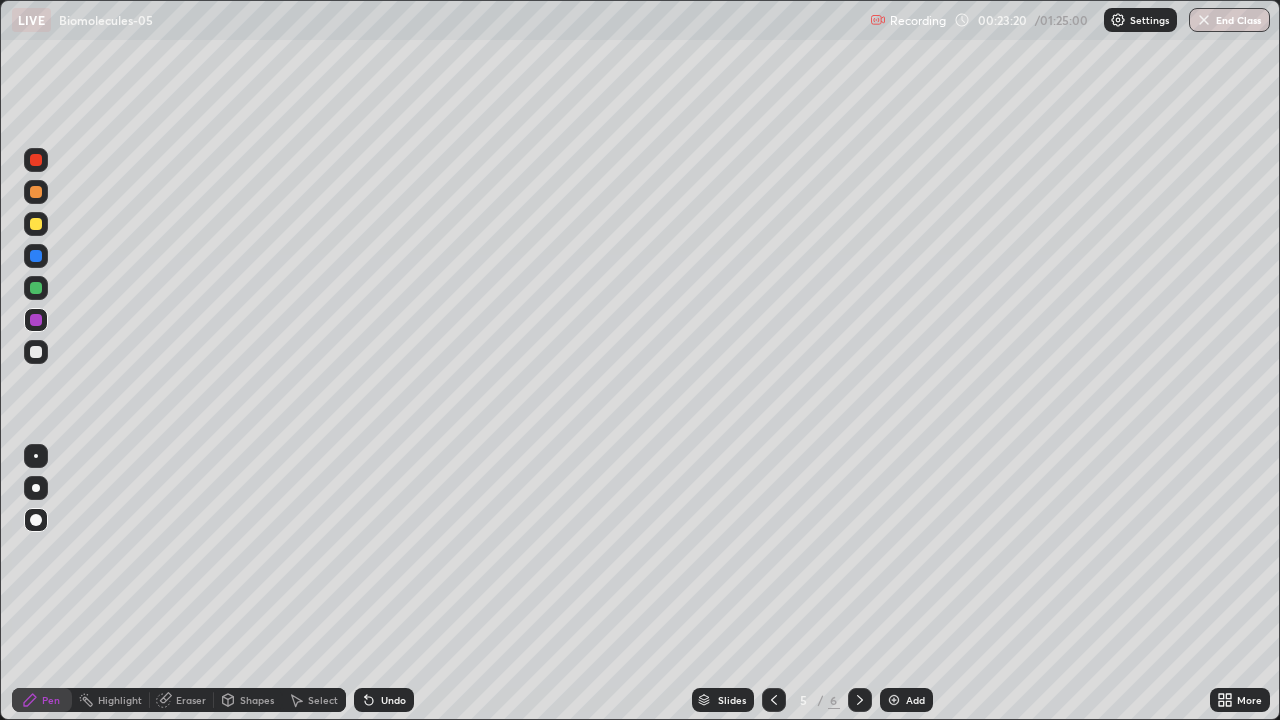 click 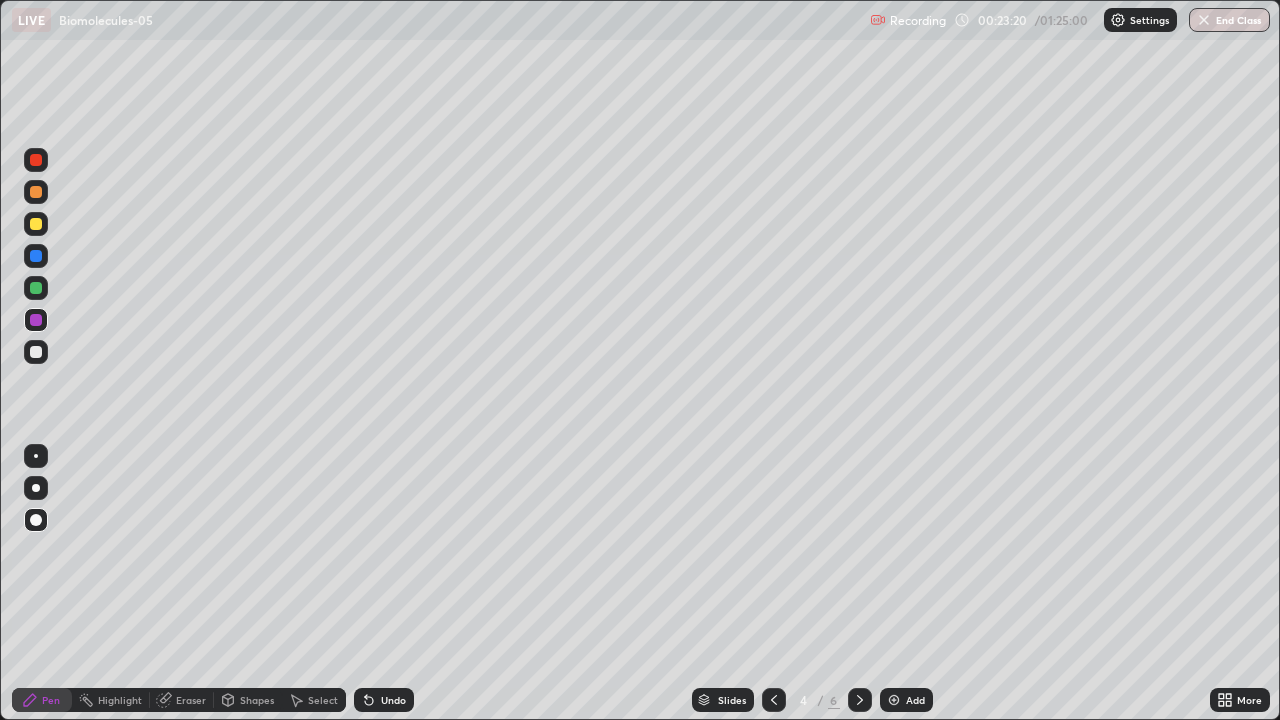click at bounding box center (860, 700) 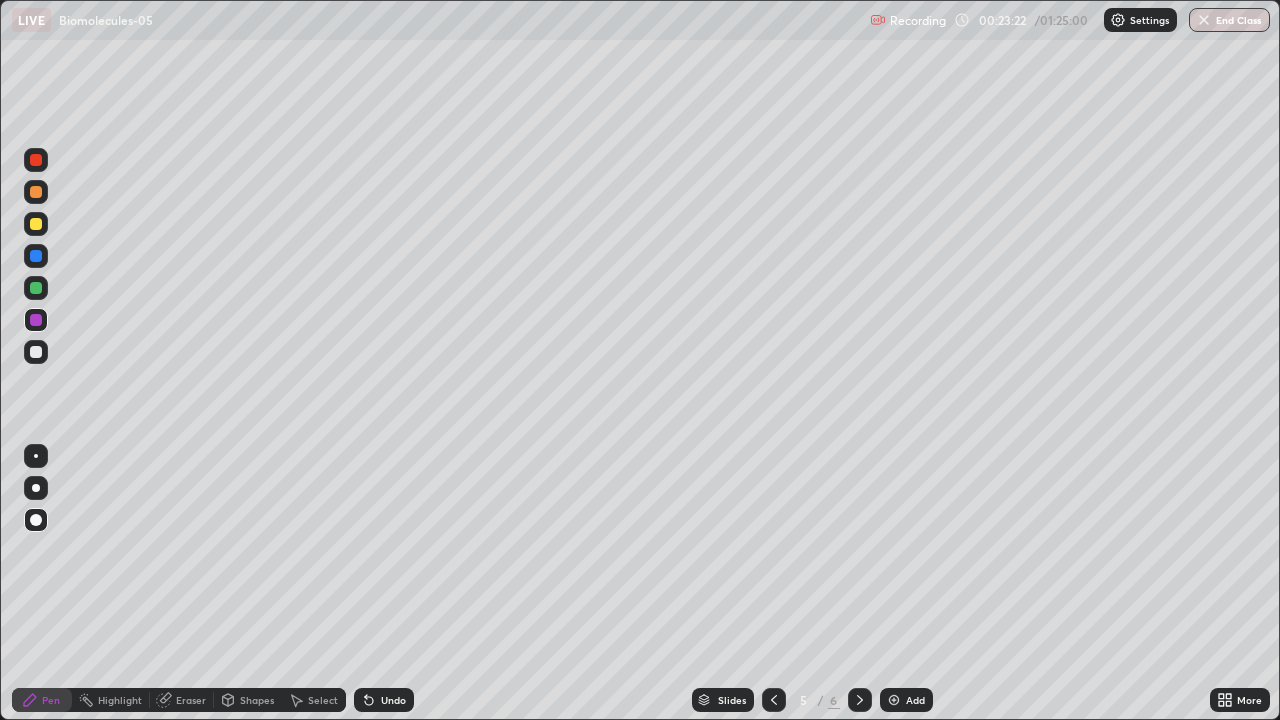 click at bounding box center [36, 256] 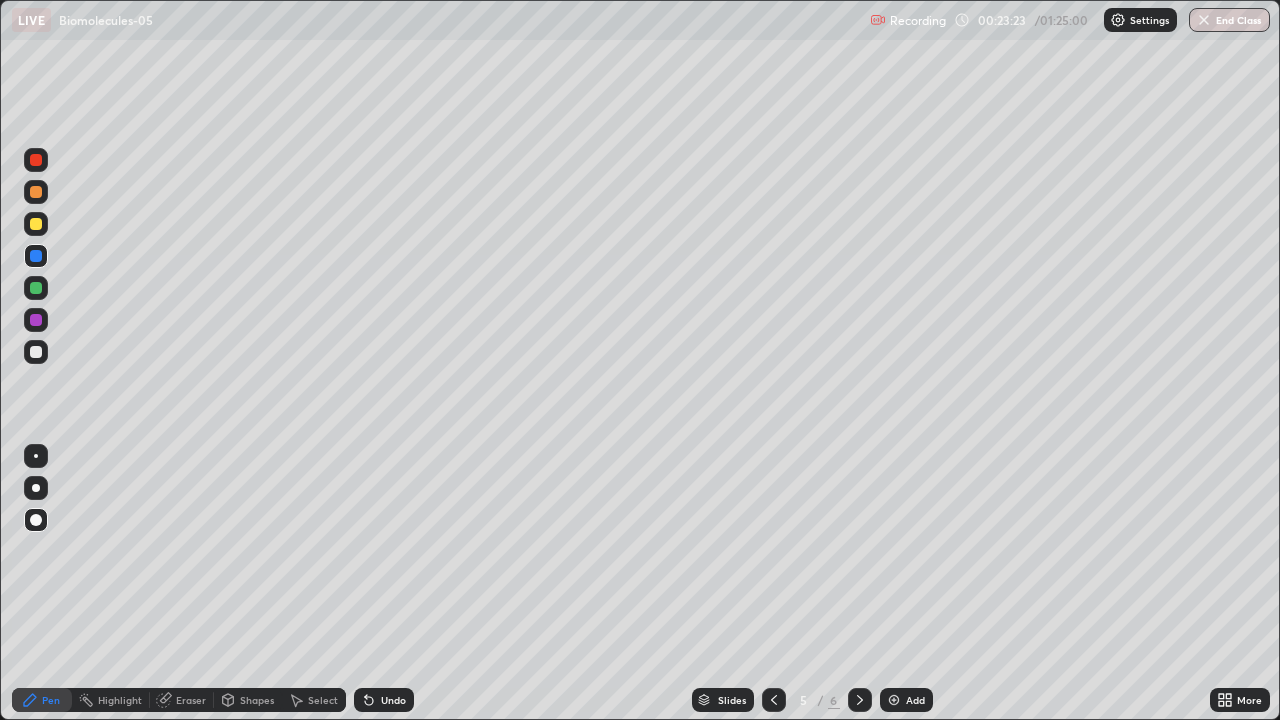 click at bounding box center [36, 288] 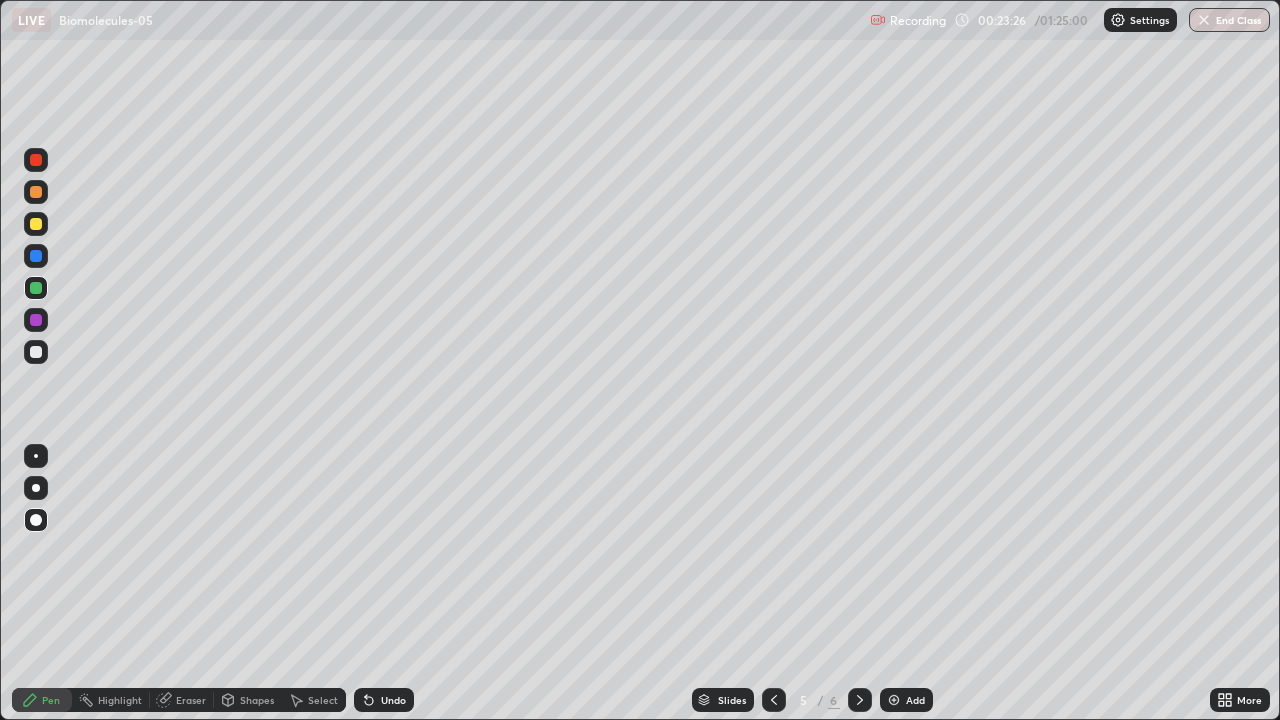 click at bounding box center (36, 256) 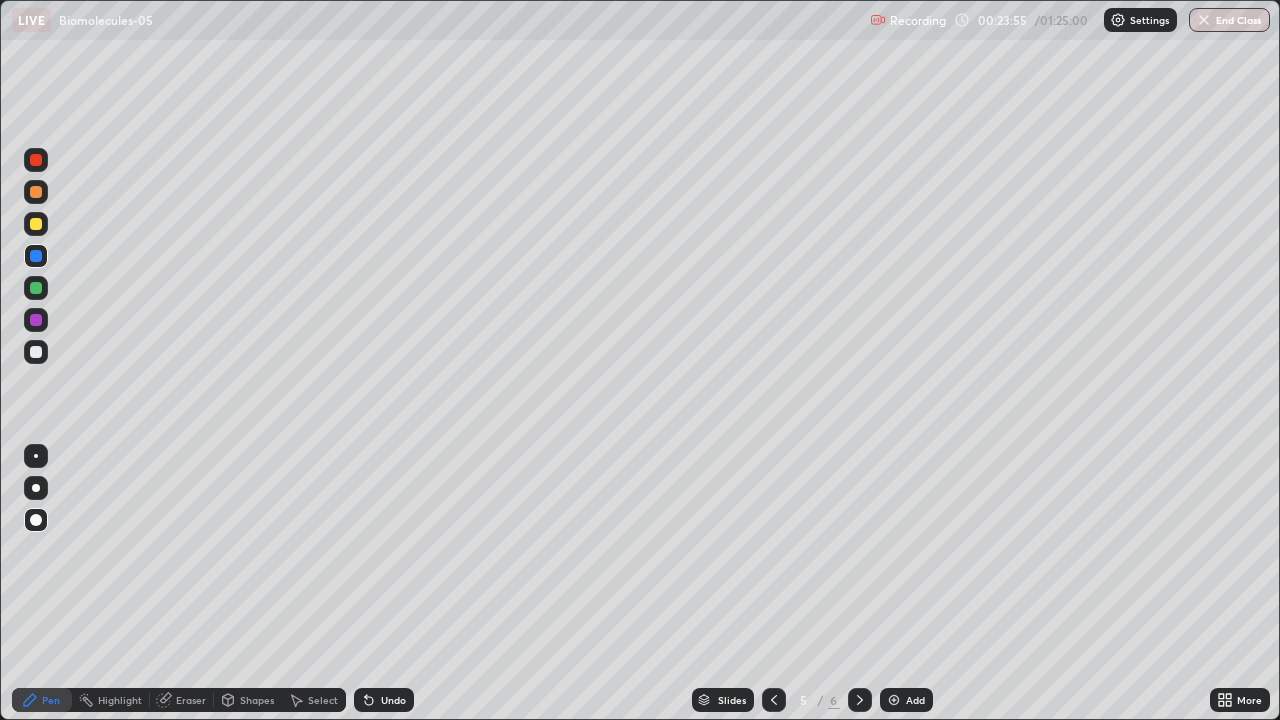 click at bounding box center (36, 288) 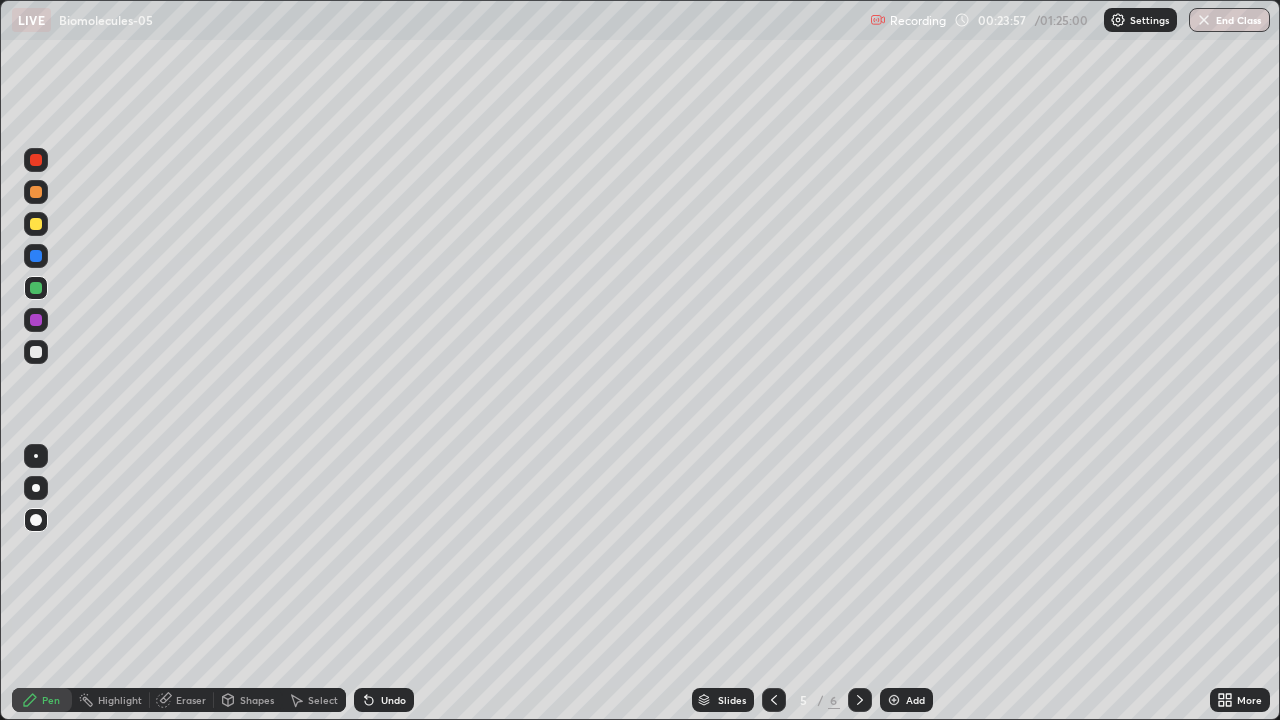 click at bounding box center (36, 224) 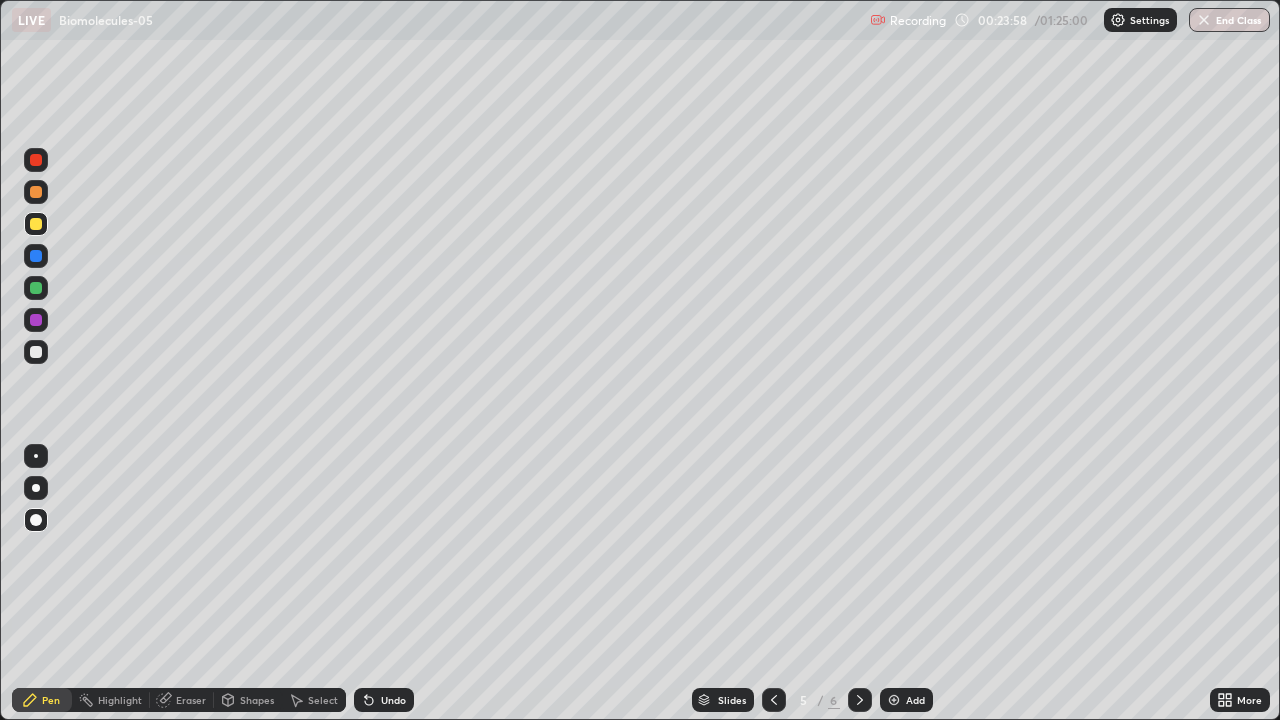 click at bounding box center [774, 700] 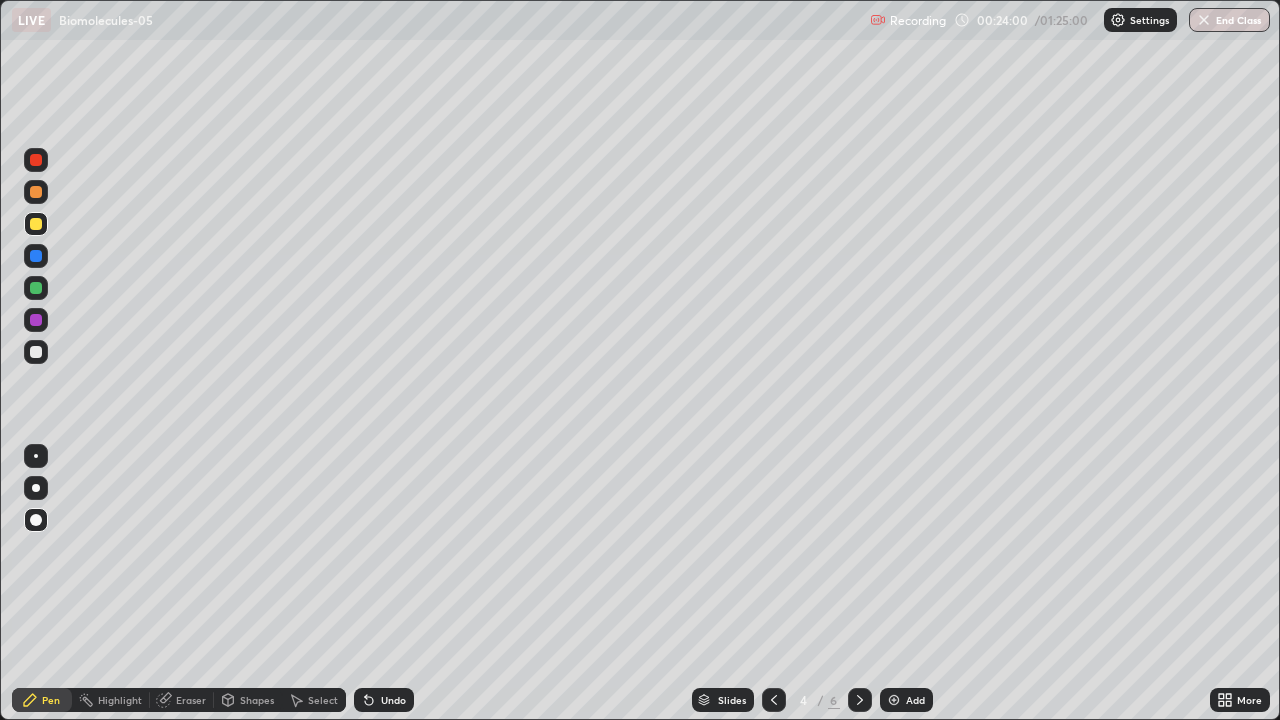 click at bounding box center [860, 700] 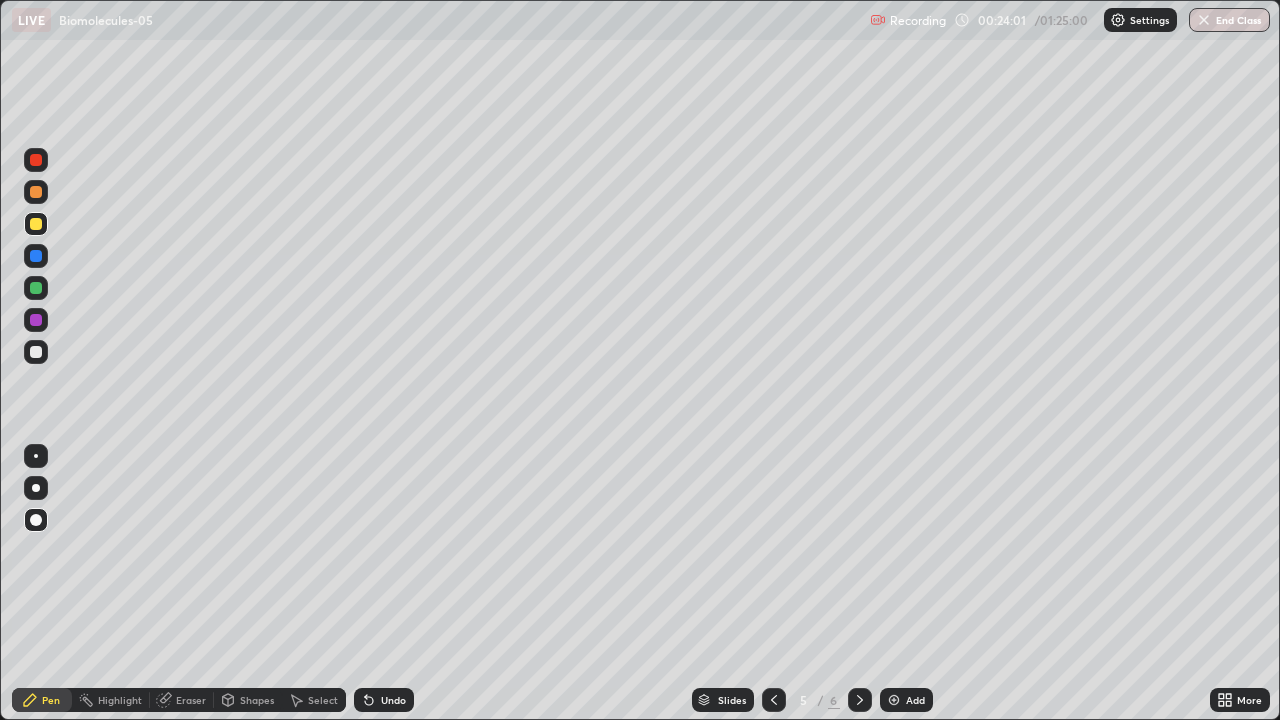 click at bounding box center [36, 352] 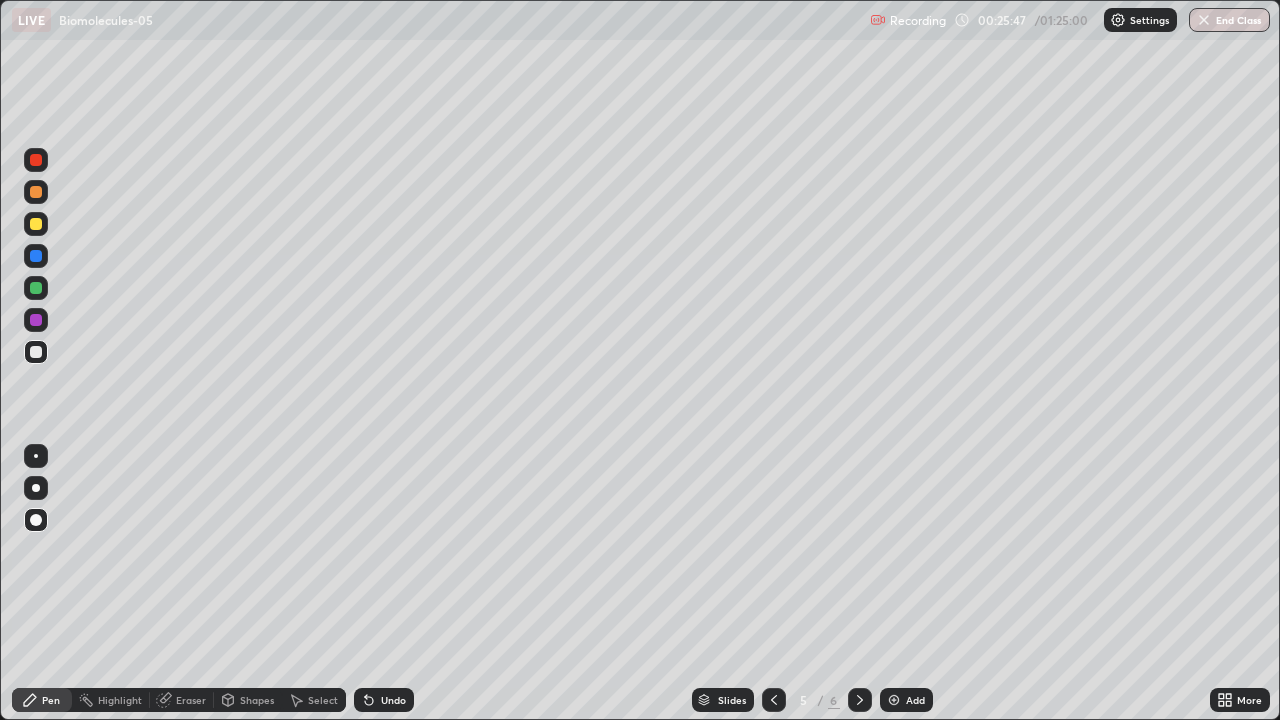click at bounding box center [36, 288] 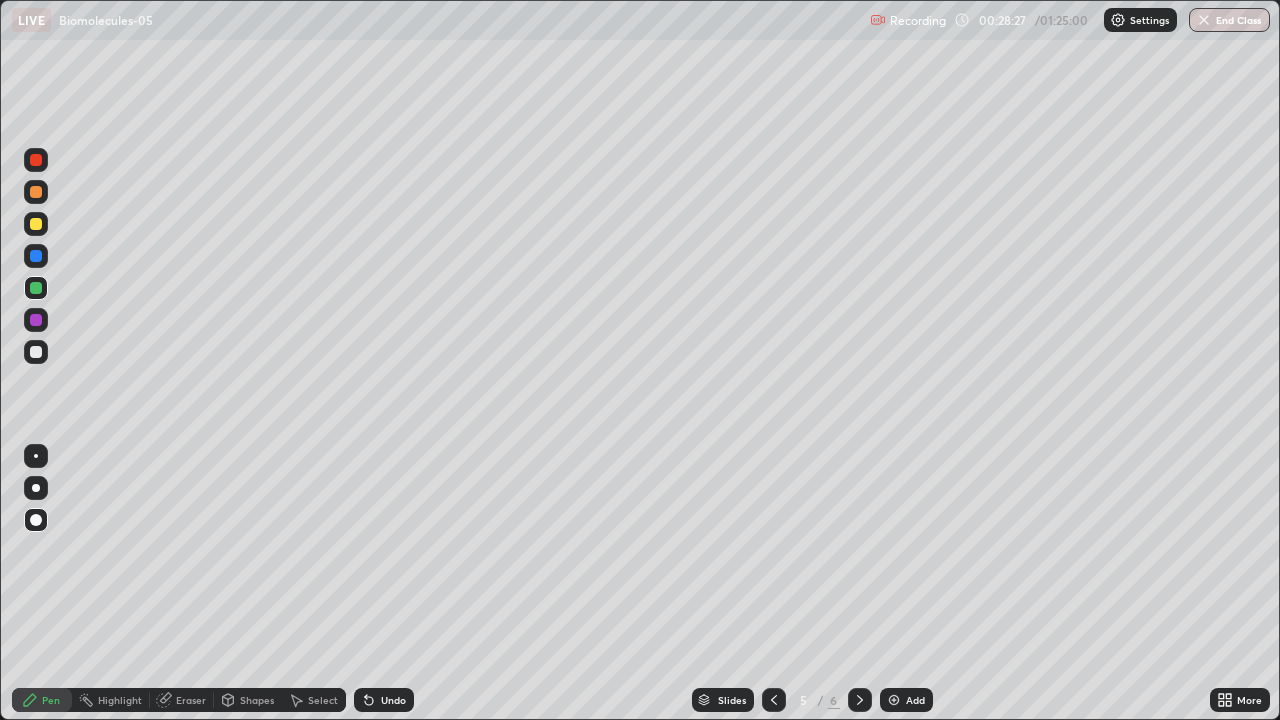 click at bounding box center (36, 352) 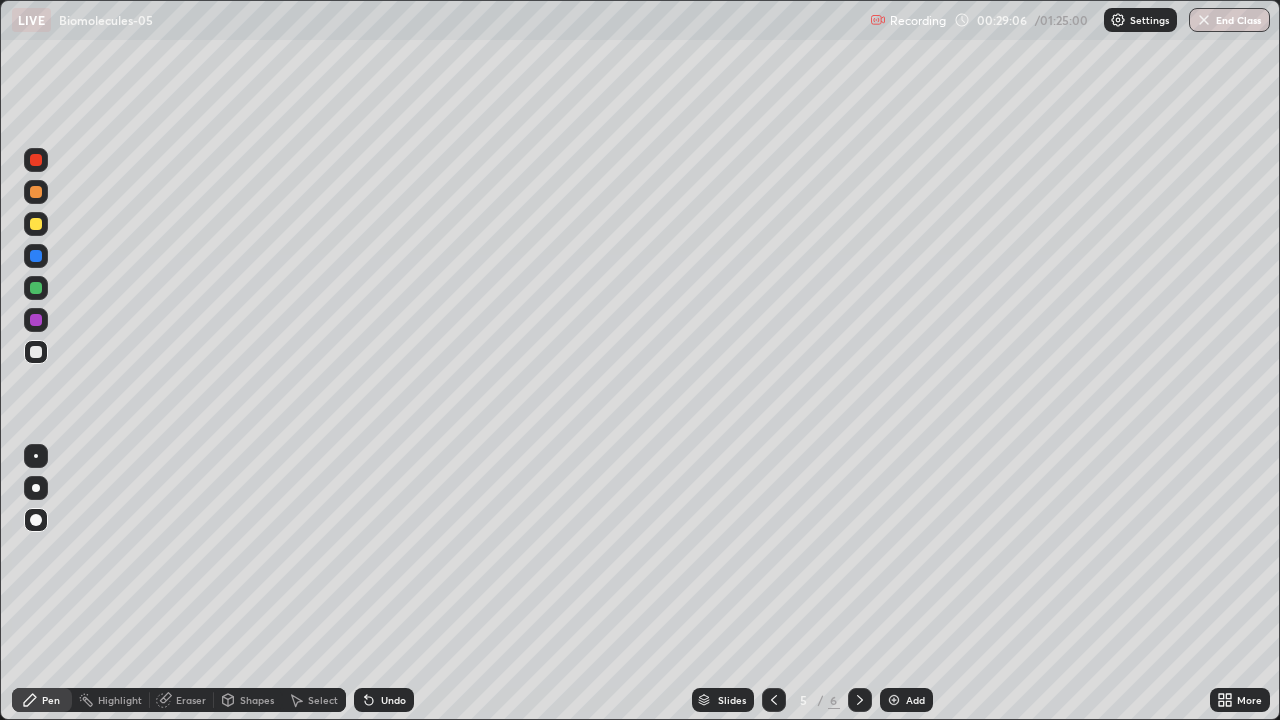 click at bounding box center (36, 320) 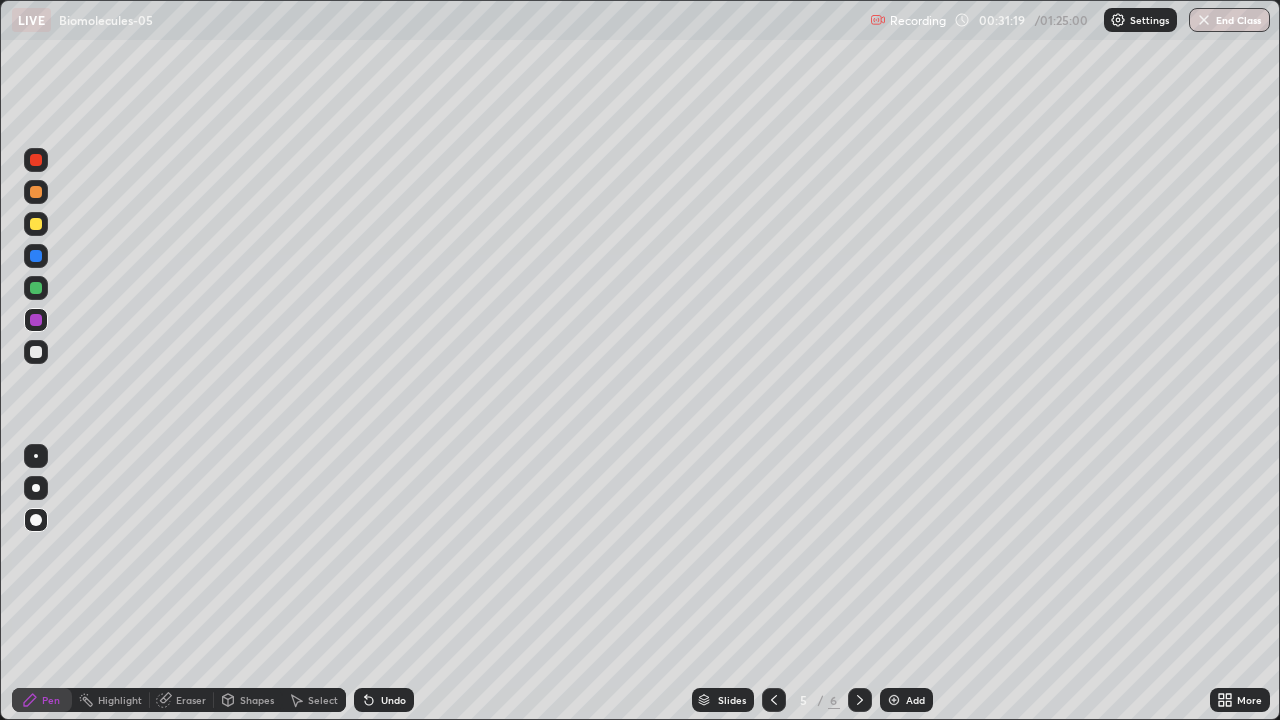 click at bounding box center (860, 700) 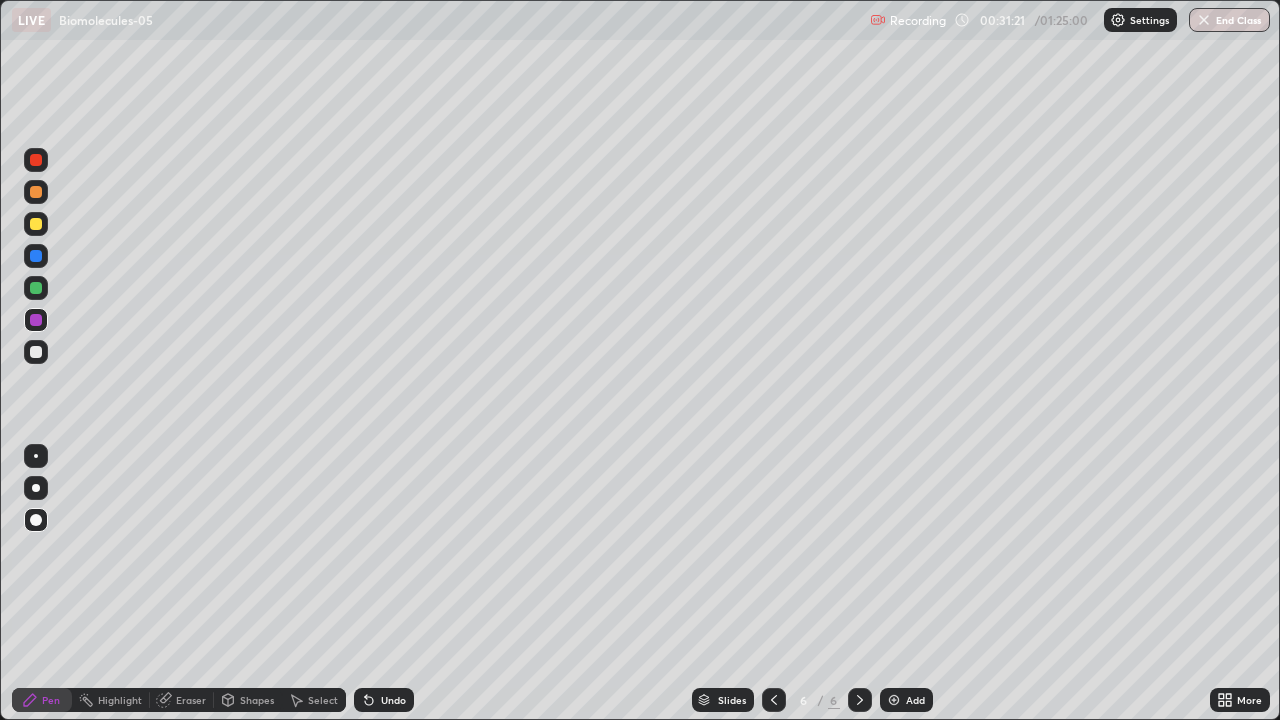 click at bounding box center (894, 700) 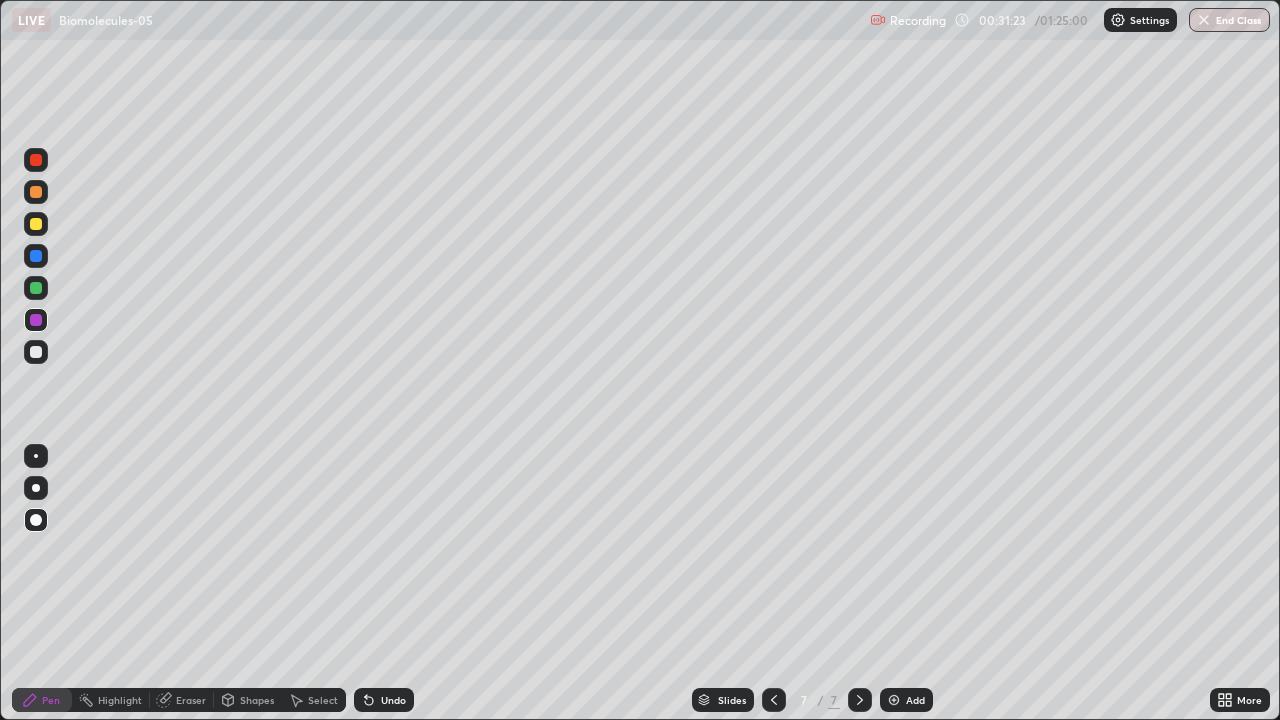 click at bounding box center (36, 352) 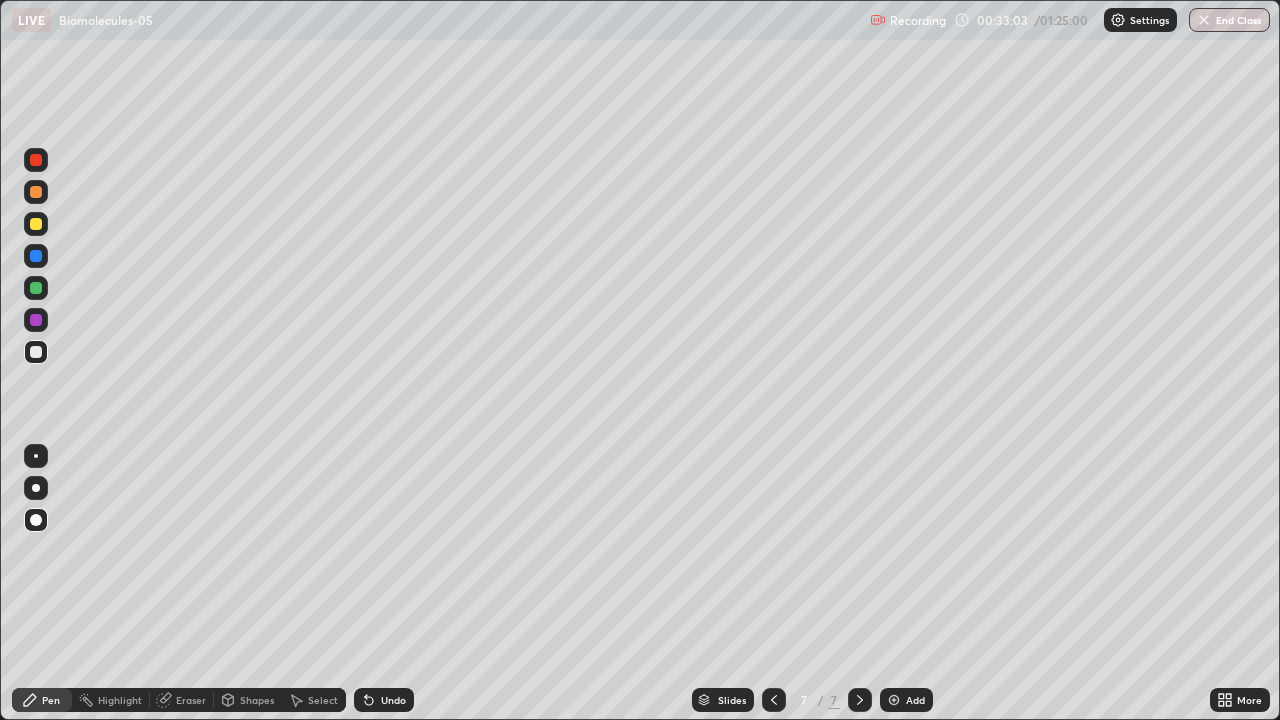 click at bounding box center (36, 288) 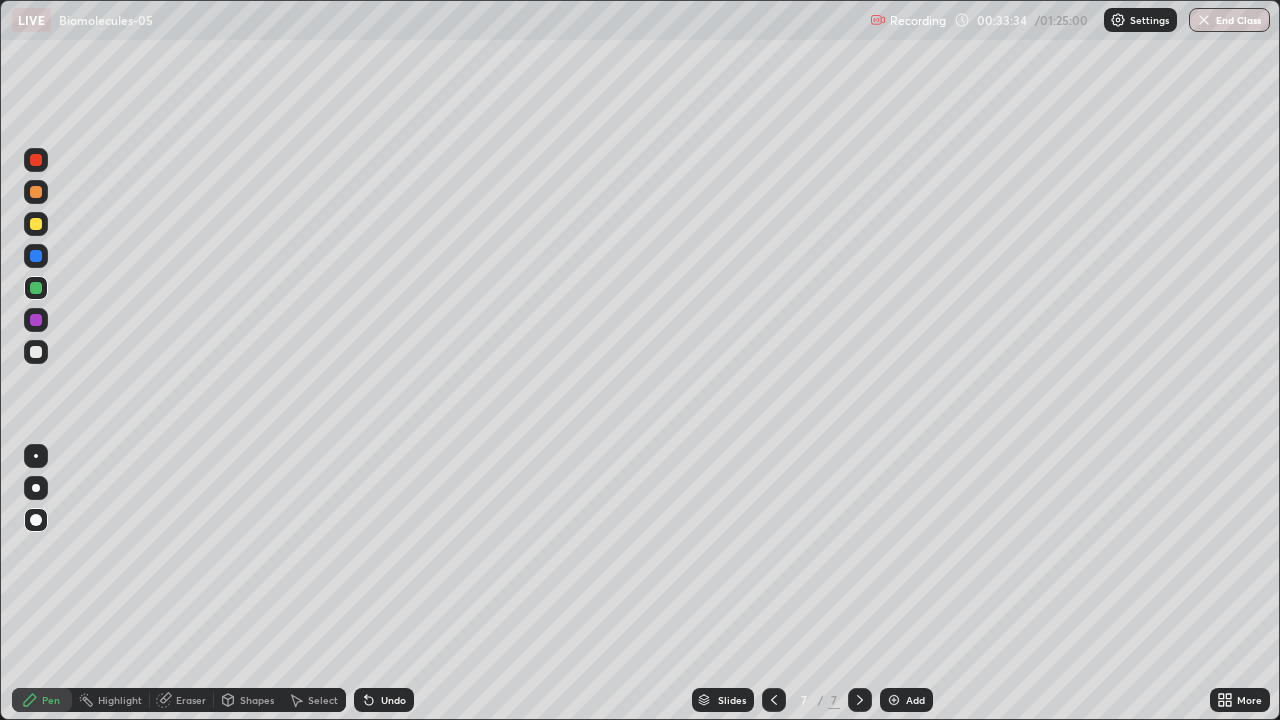click at bounding box center (36, 352) 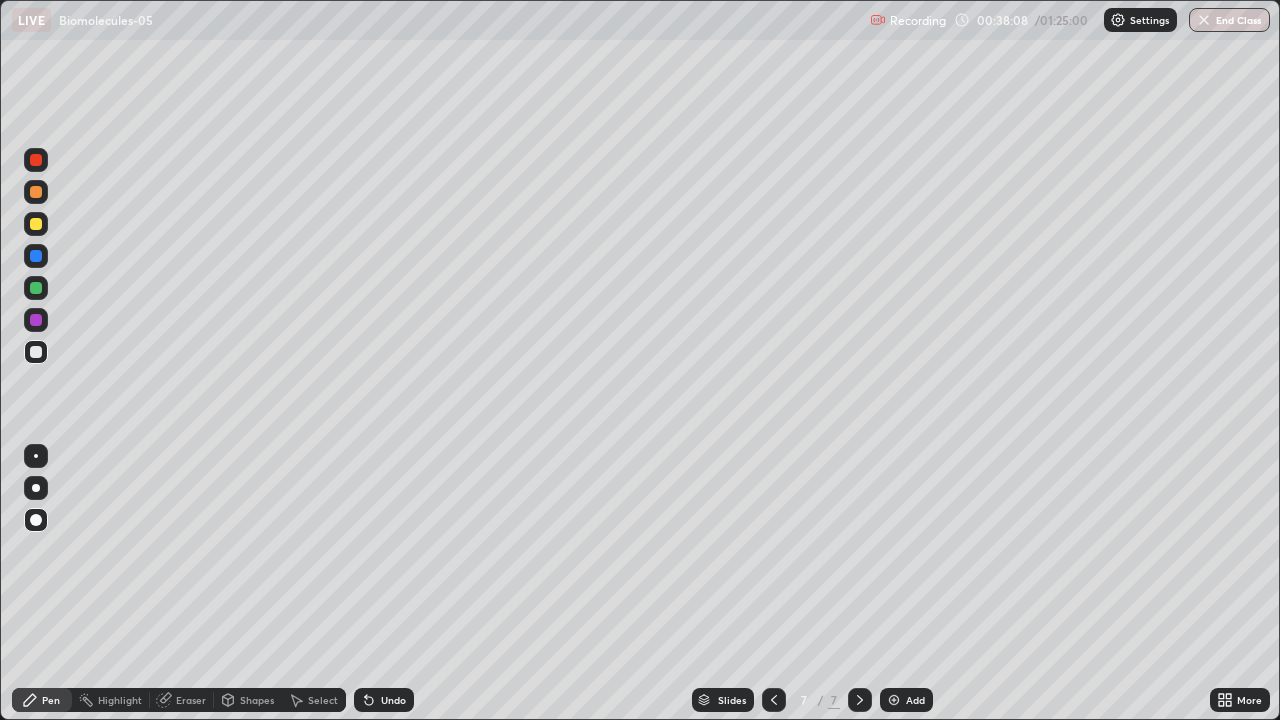 click at bounding box center [894, 700] 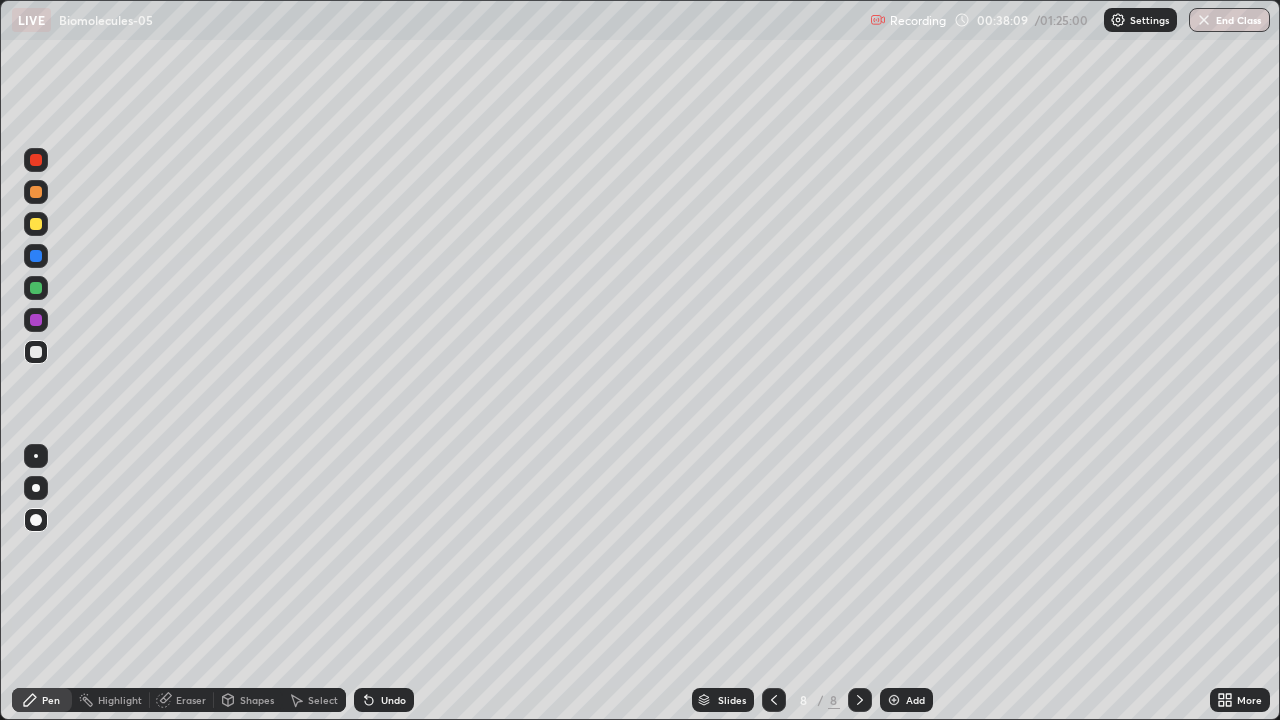 click at bounding box center (36, 288) 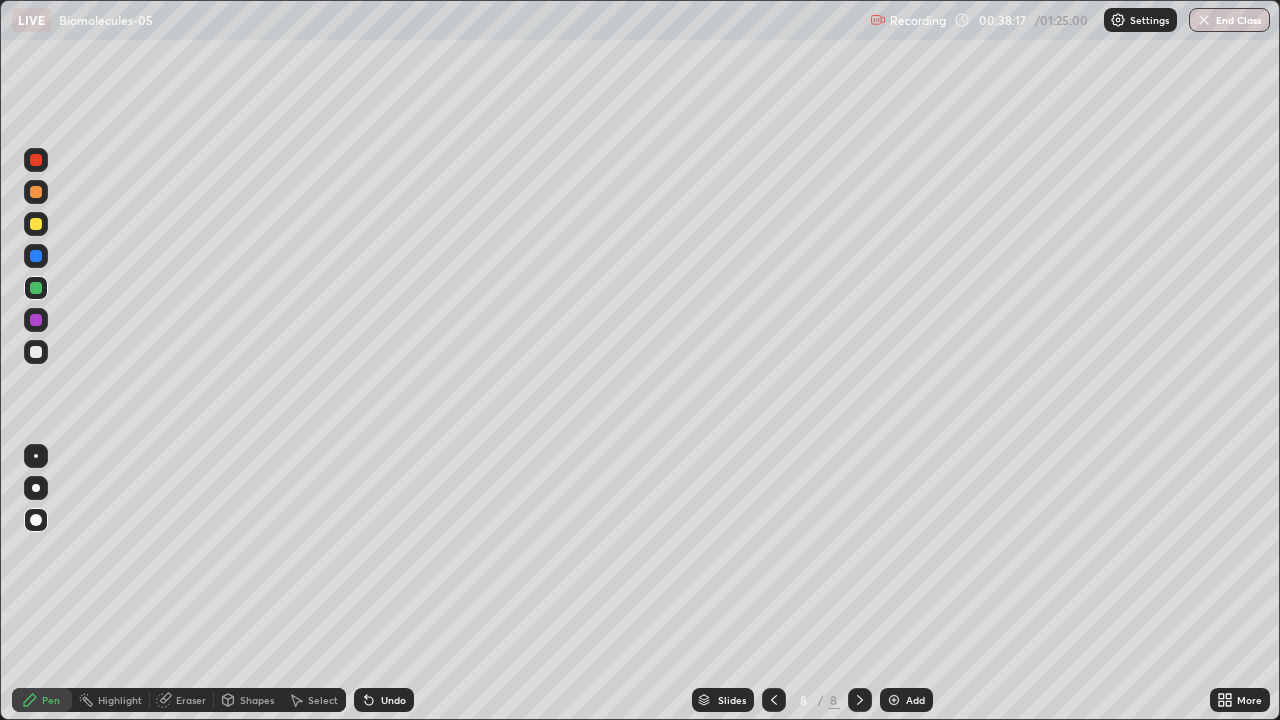 click at bounding box center [36, 352] 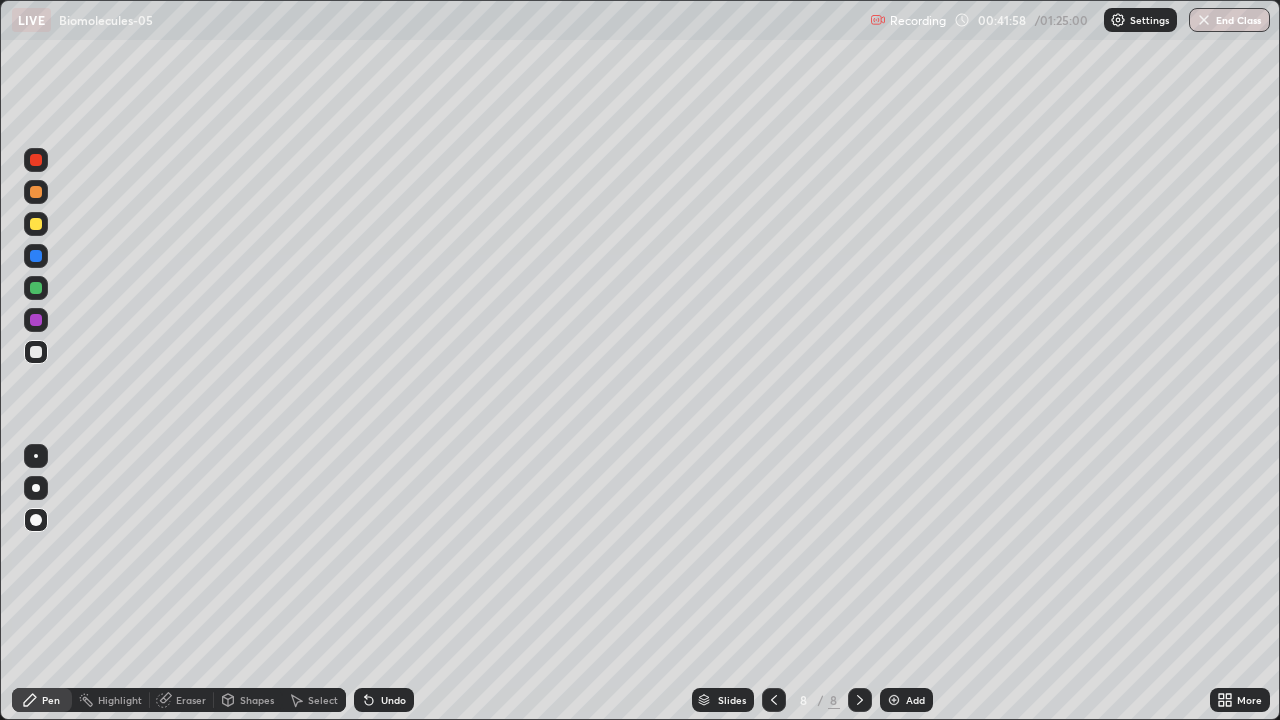 click at bounding box center [36, 288] 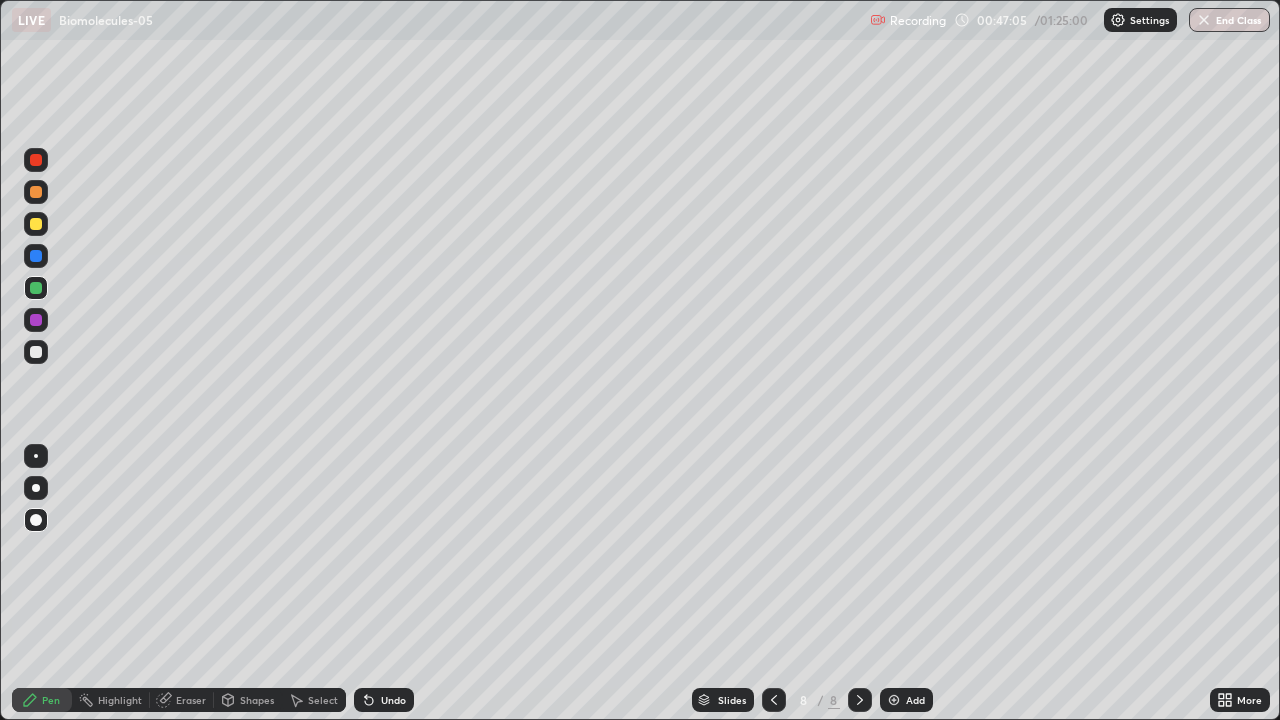 click at bounding box center (894, 700) 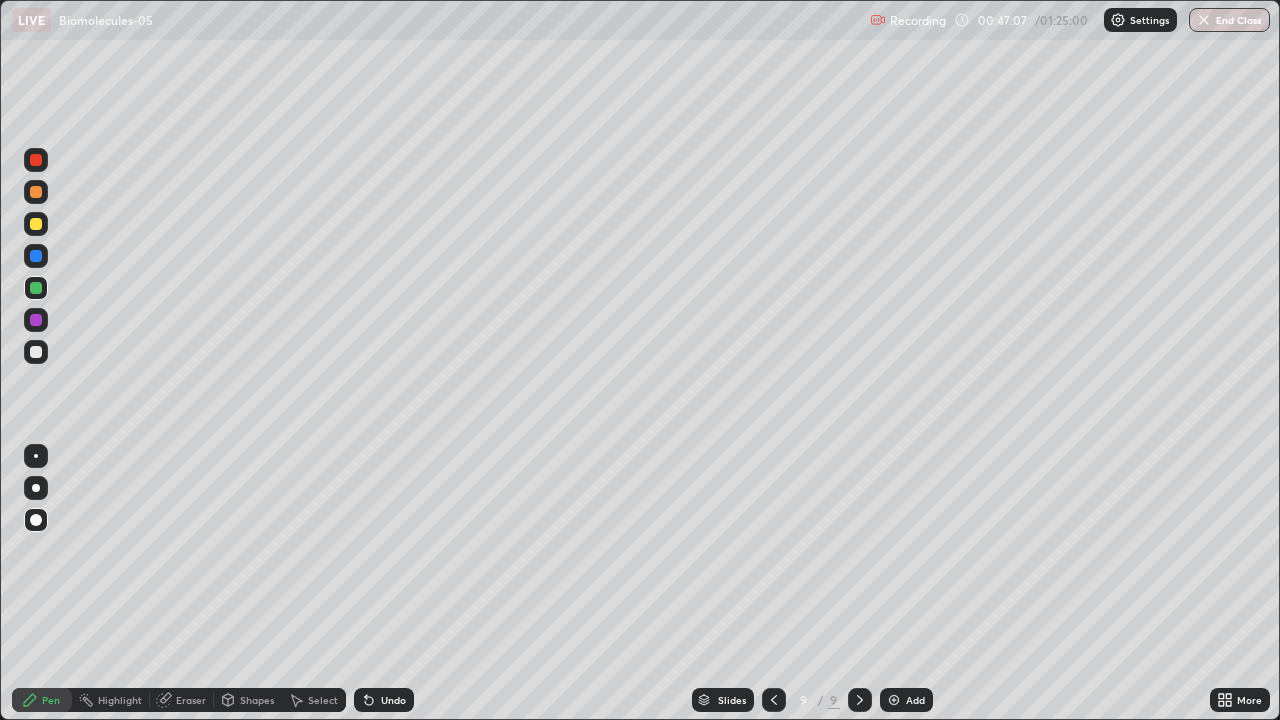click at bounding box center [36, 320] 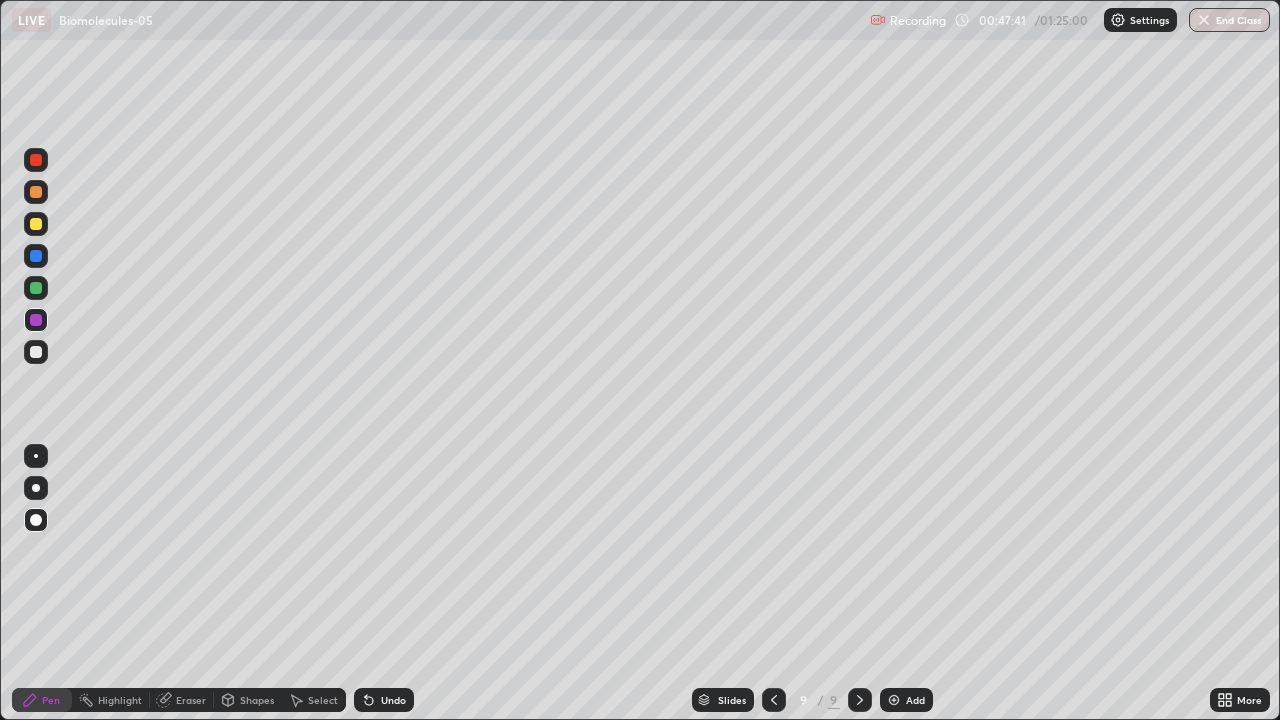 click at bounding box center [36, 288] 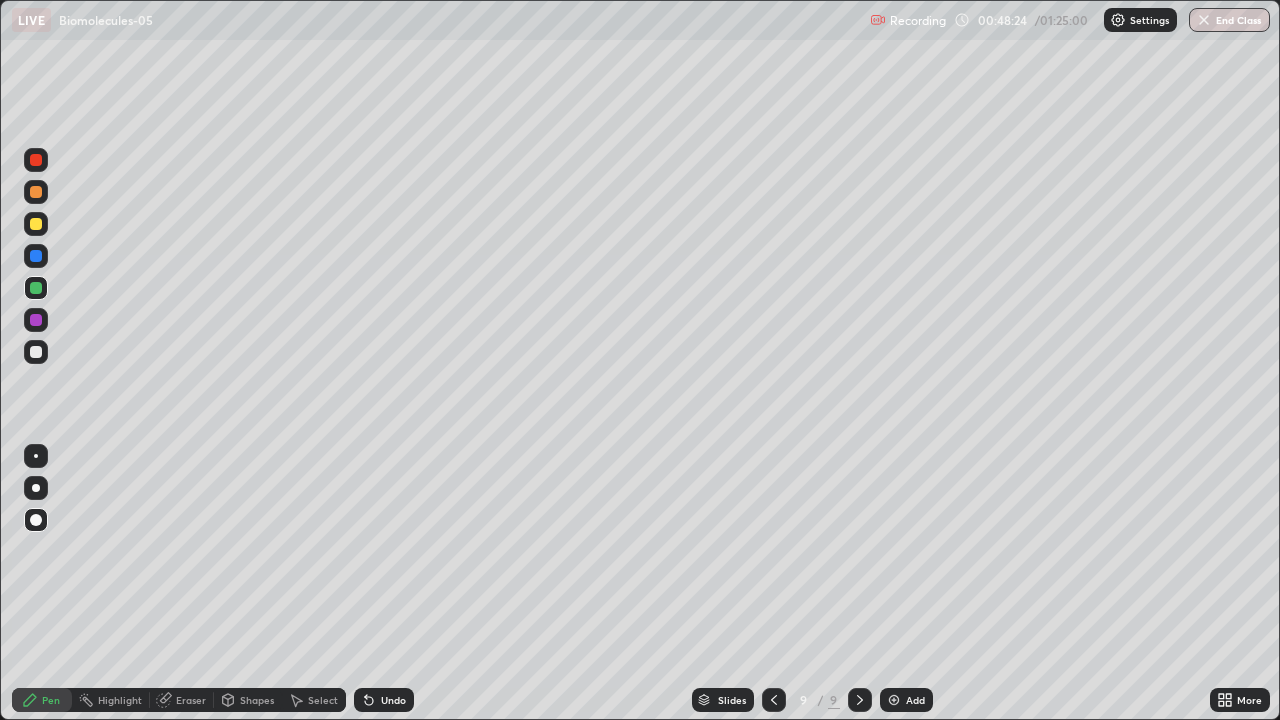 click at bounding box center (36, 352) 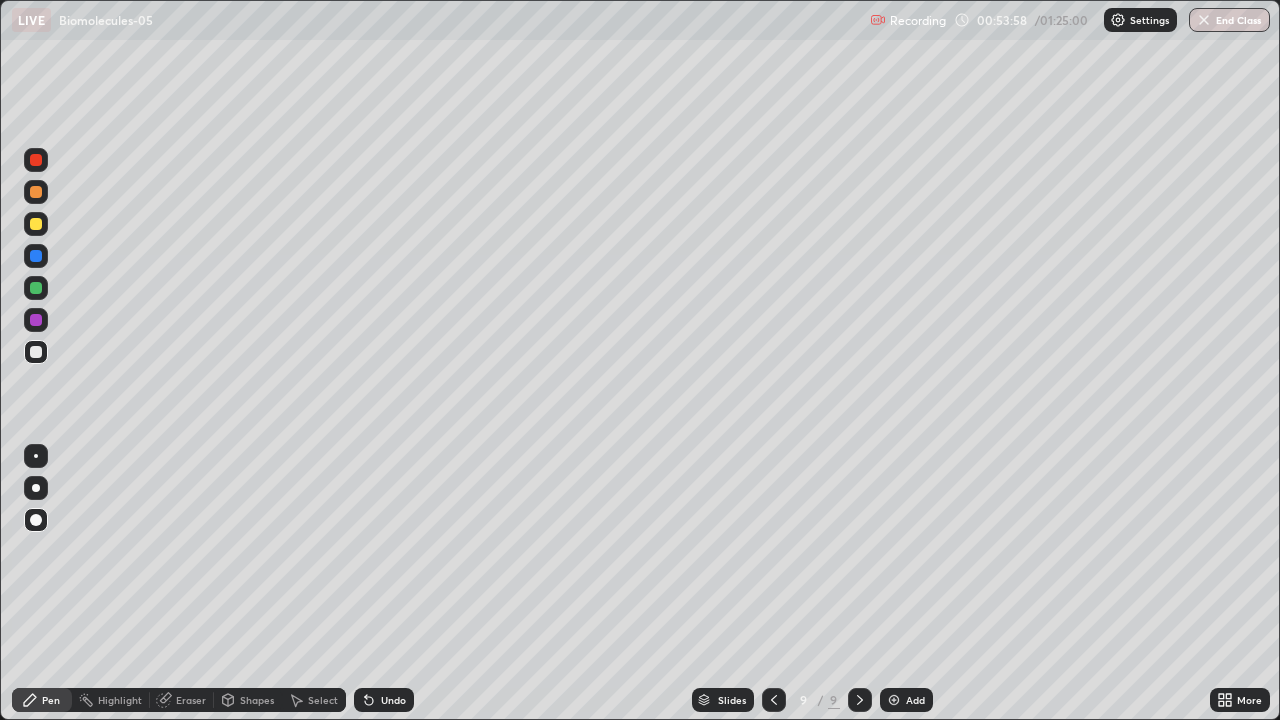 click on "Add" at bounding box center [906, 700] 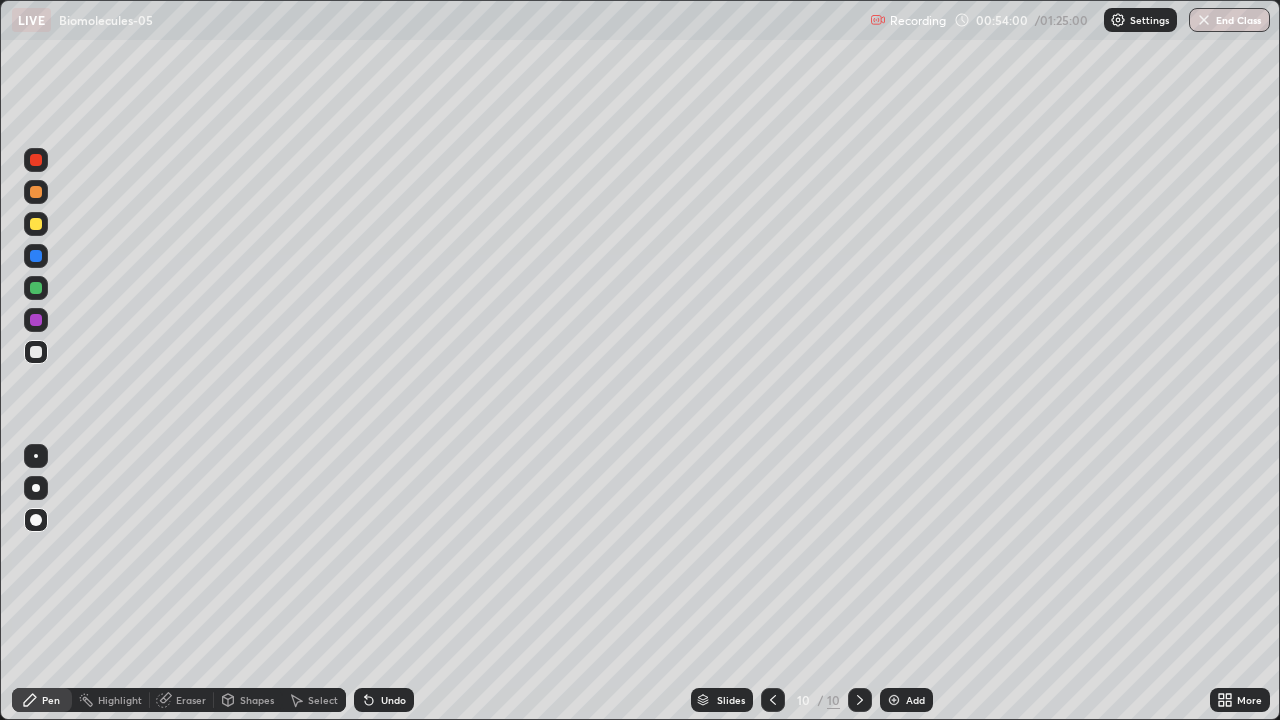 click at bounding box center [36, 288] 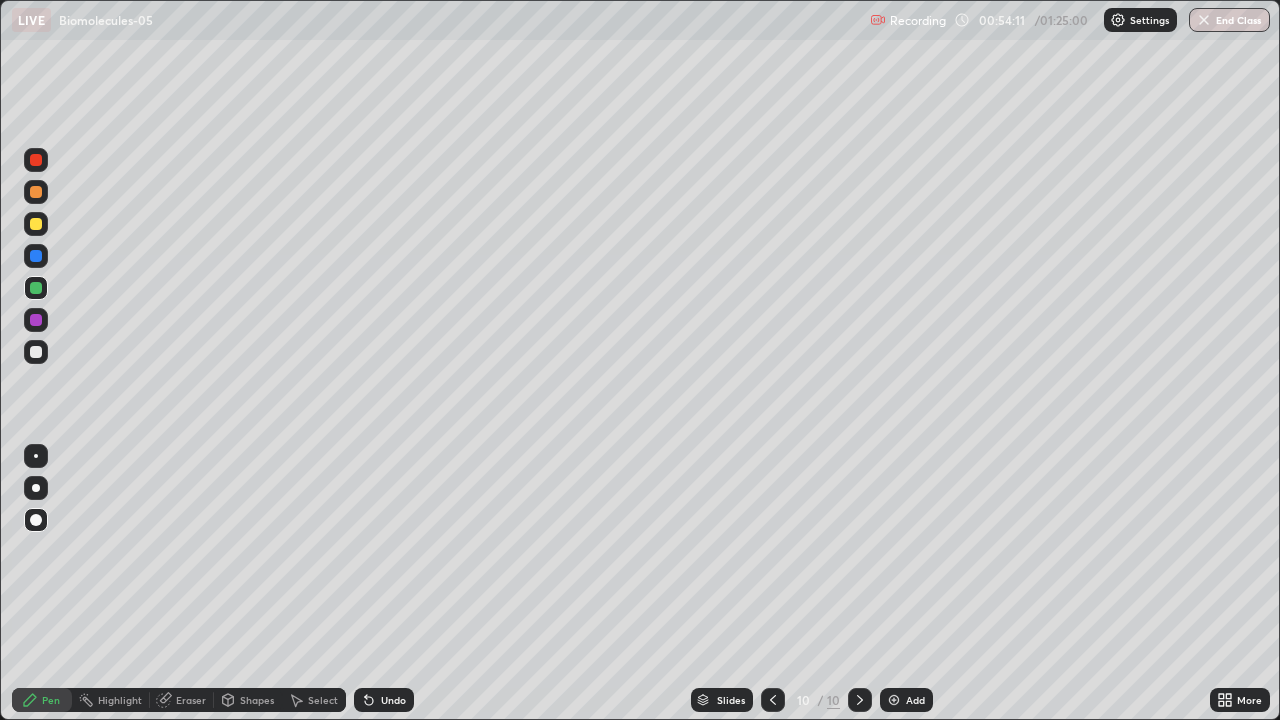 click at bounding box center (36, 352) 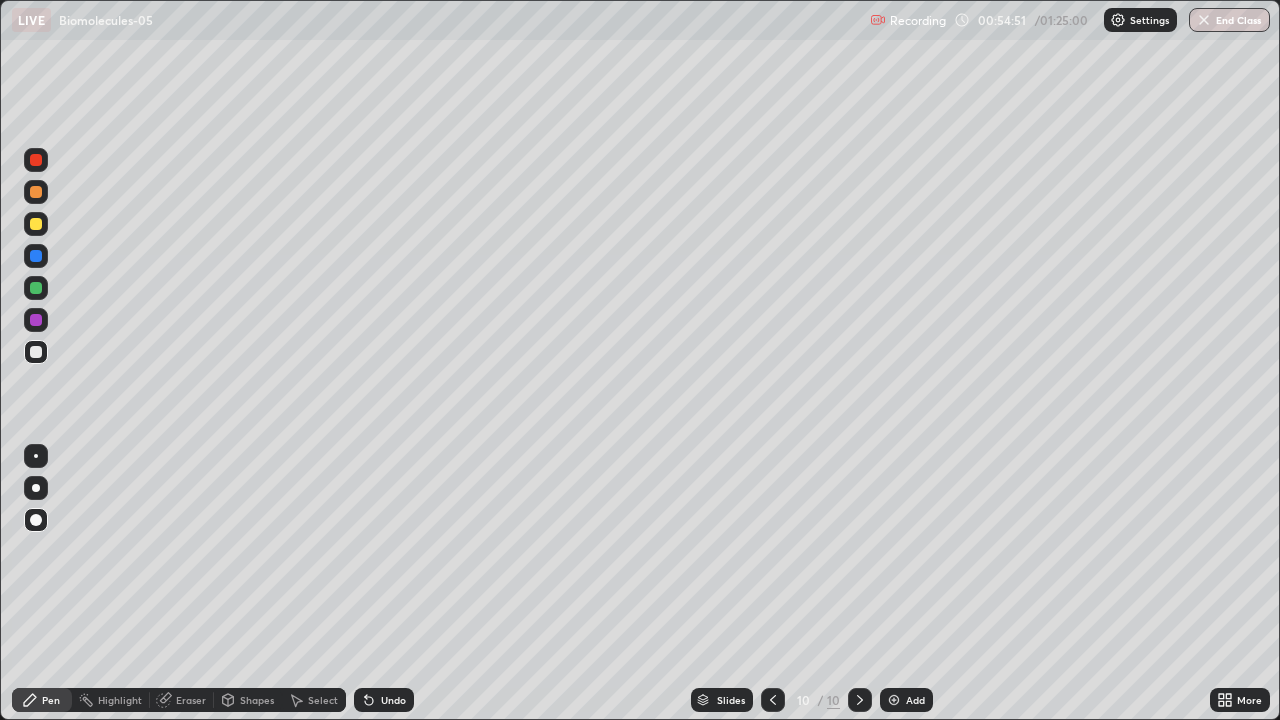 click on "Eraser" at bounding box center (191, 700) 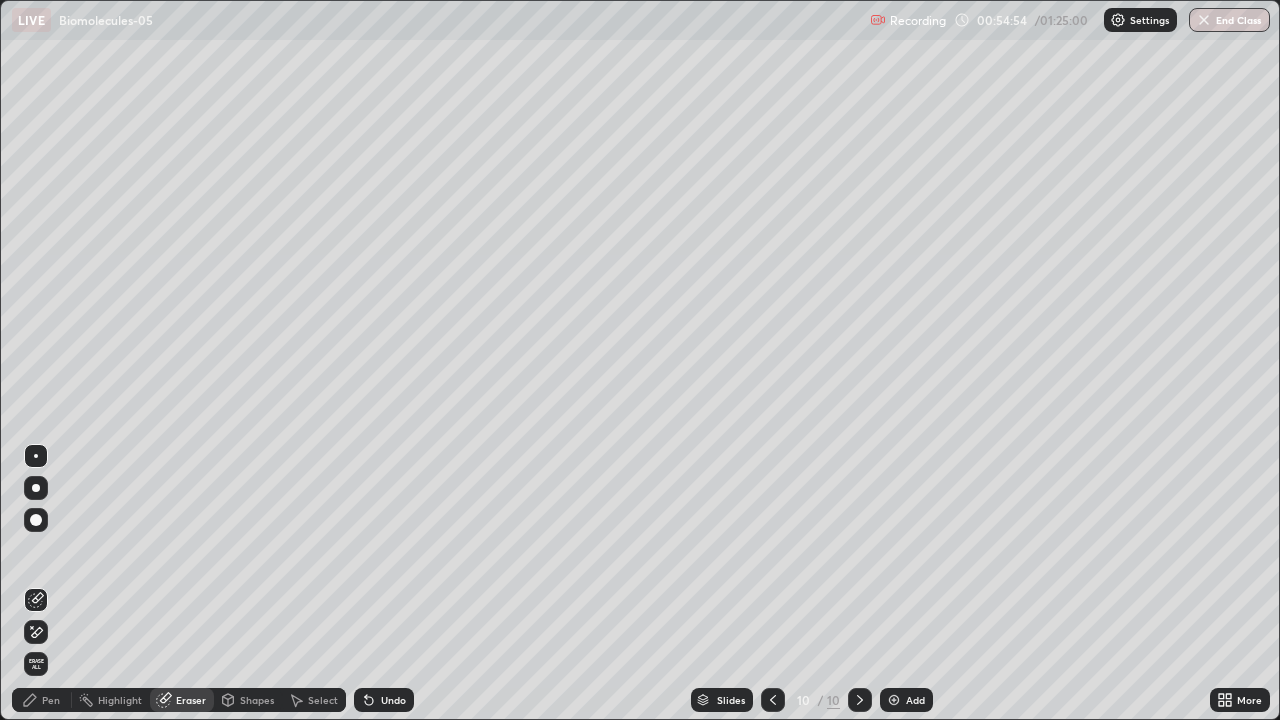 click on "Pen" at bounding box center [42, 700] 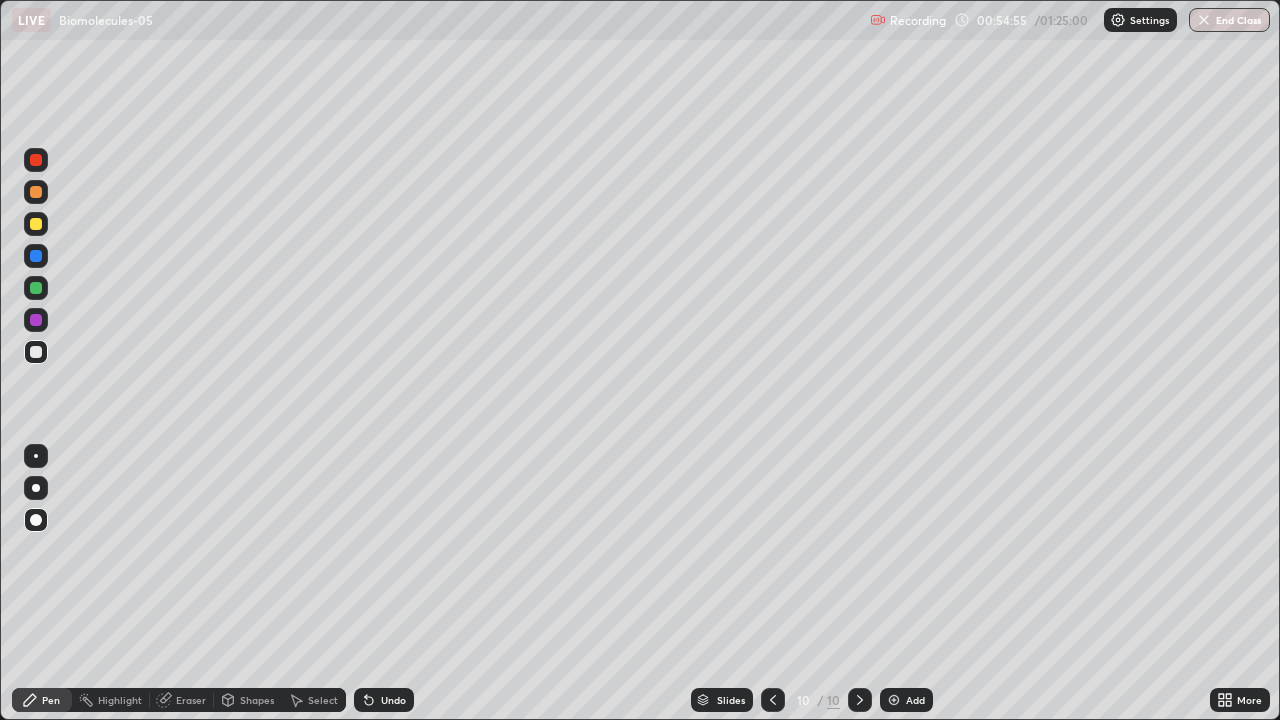 click at bounding box center (36, 288) 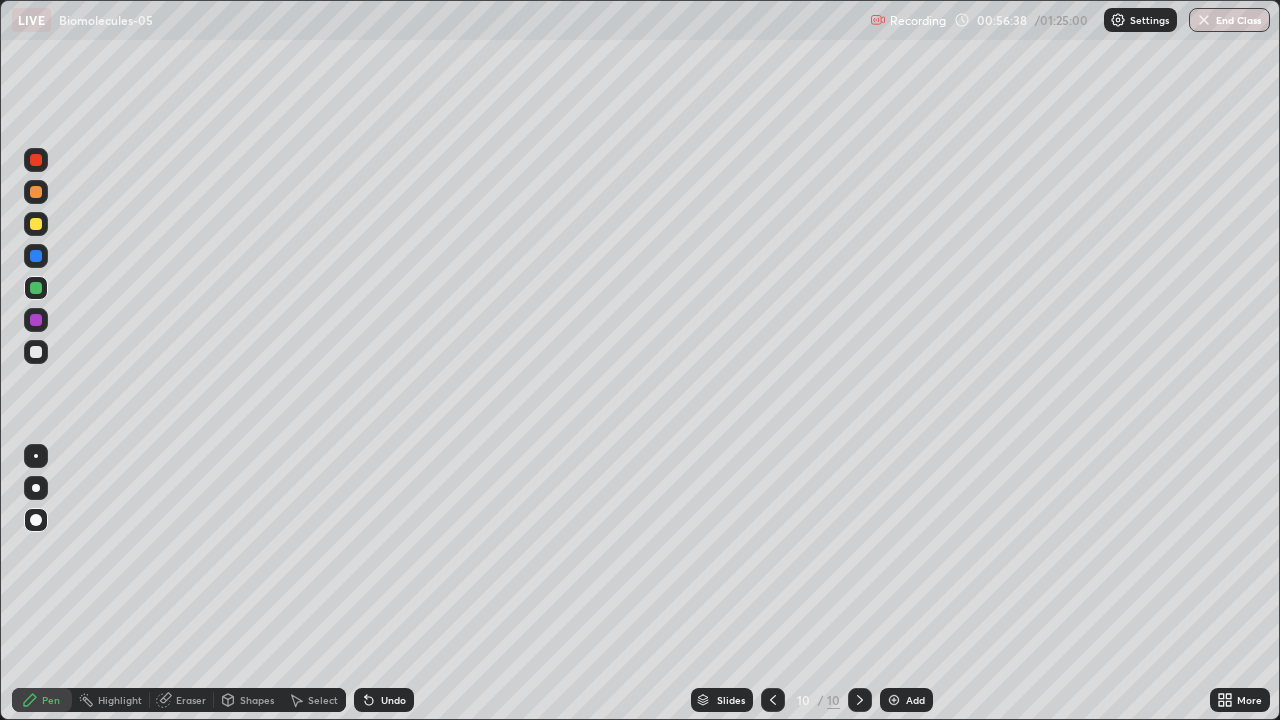click at bounding box center [36, 320] 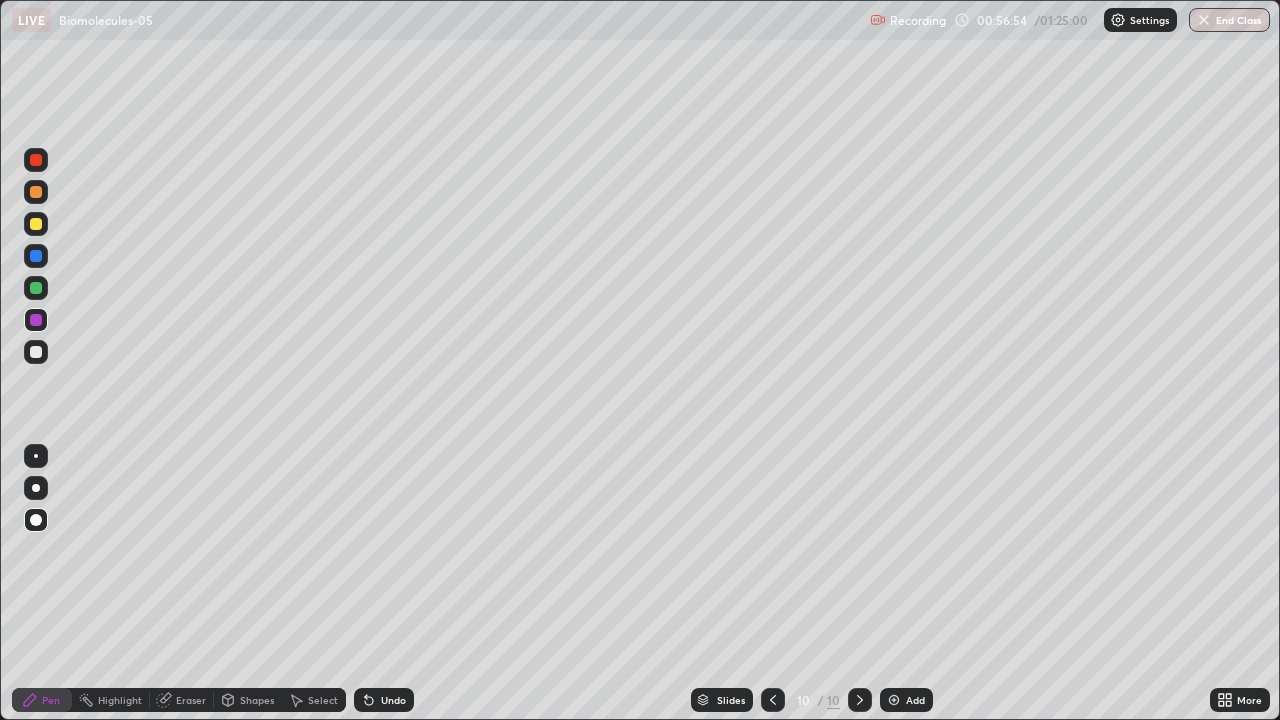 click at bounding box center [36, 352] 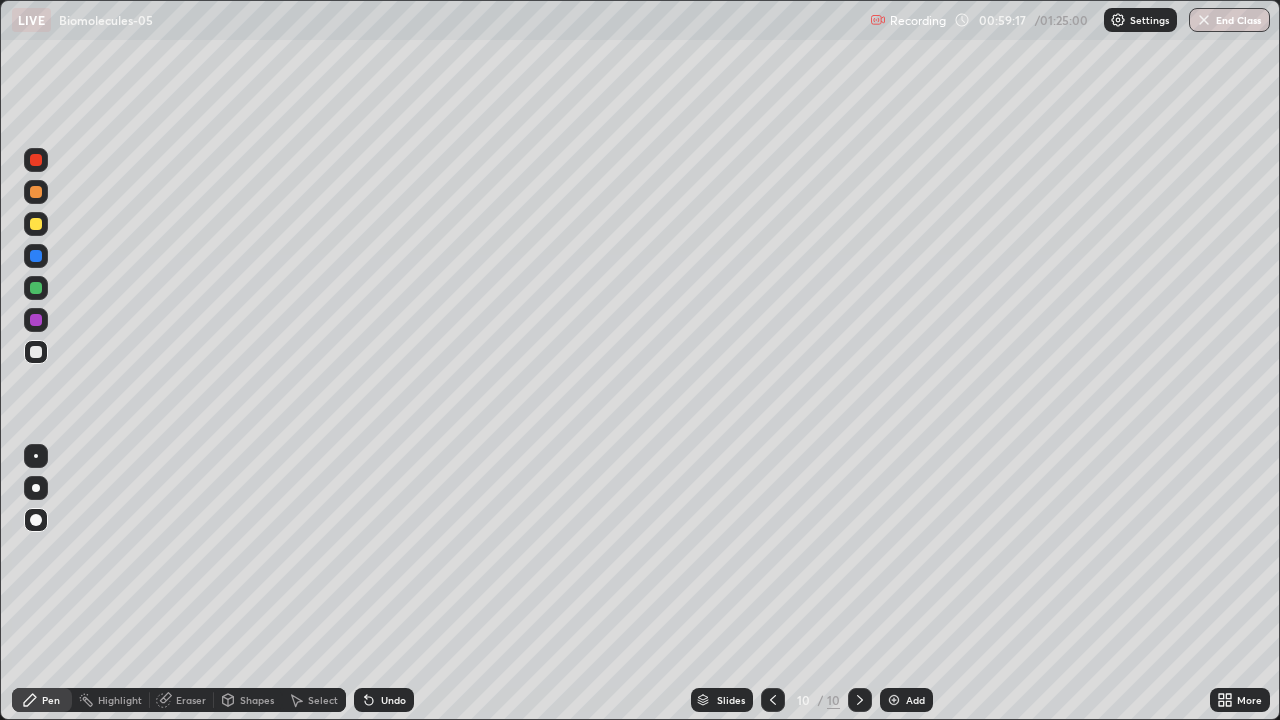 click at bounding box center [894, 700] 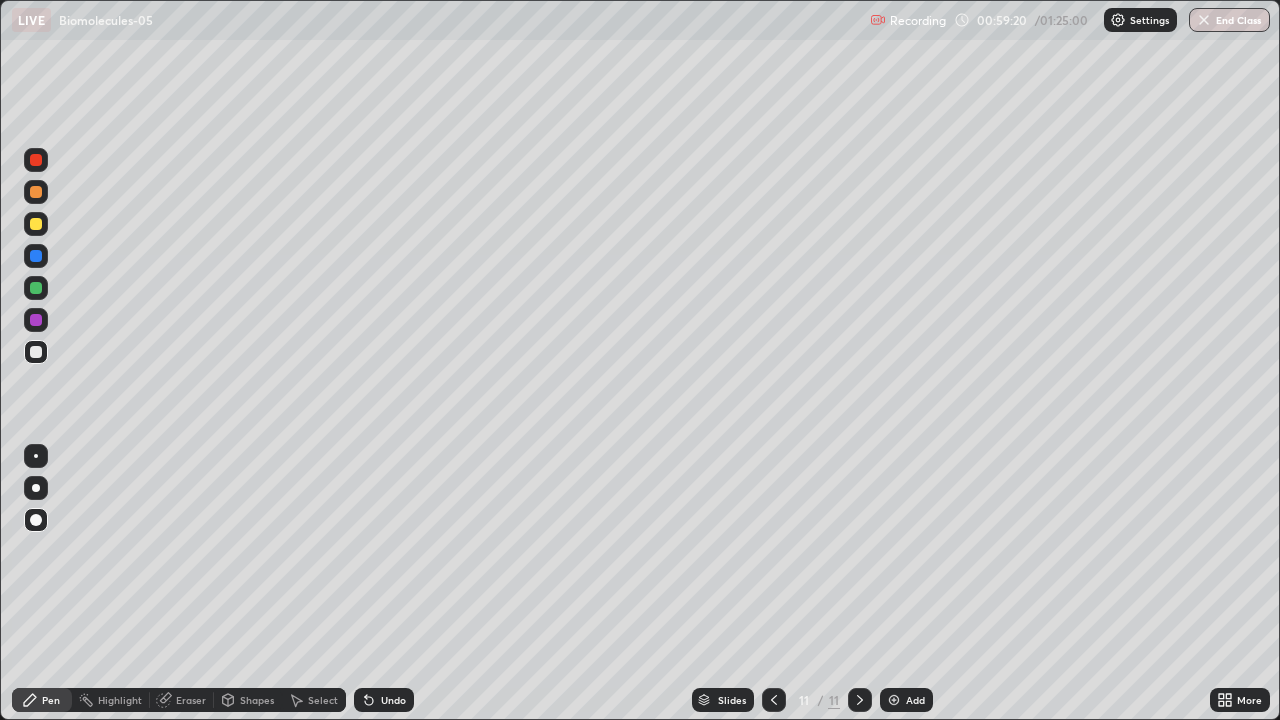 click at bounding box center [36, 224] 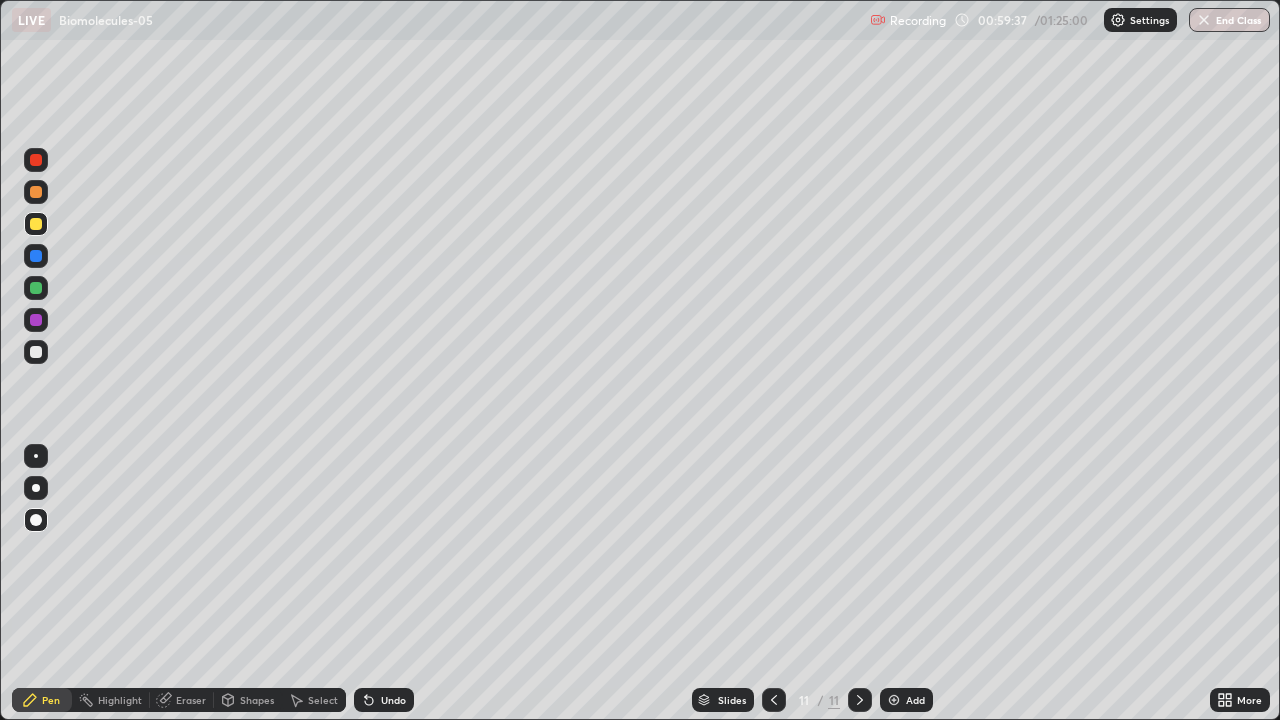 click at bounding box center (36, 288) 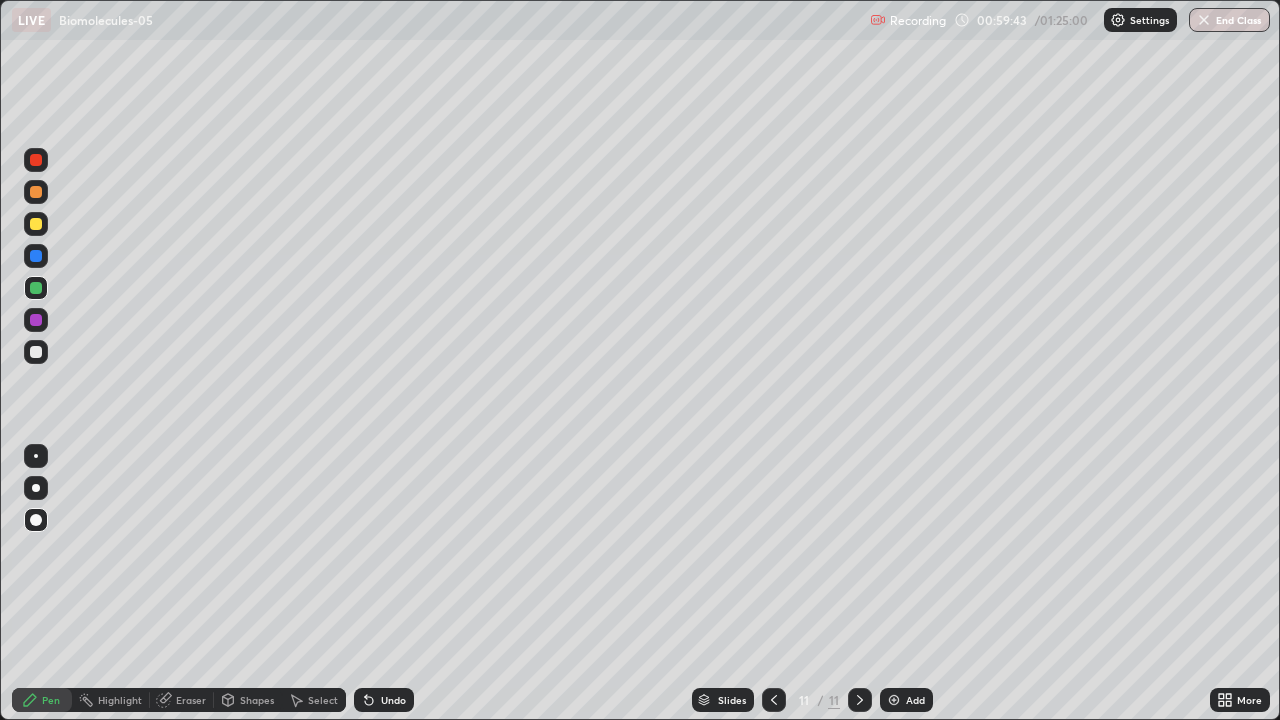click at bounding box center [36, 320] 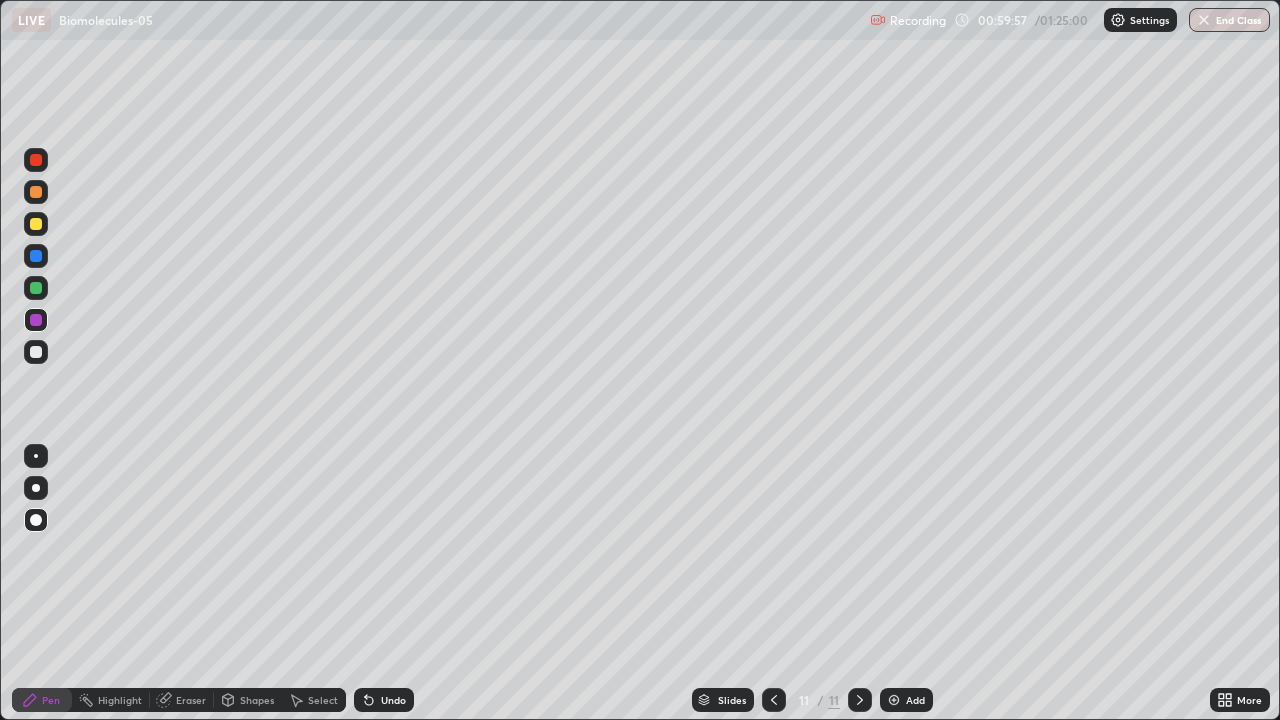 click at bounding box center (36, 288) 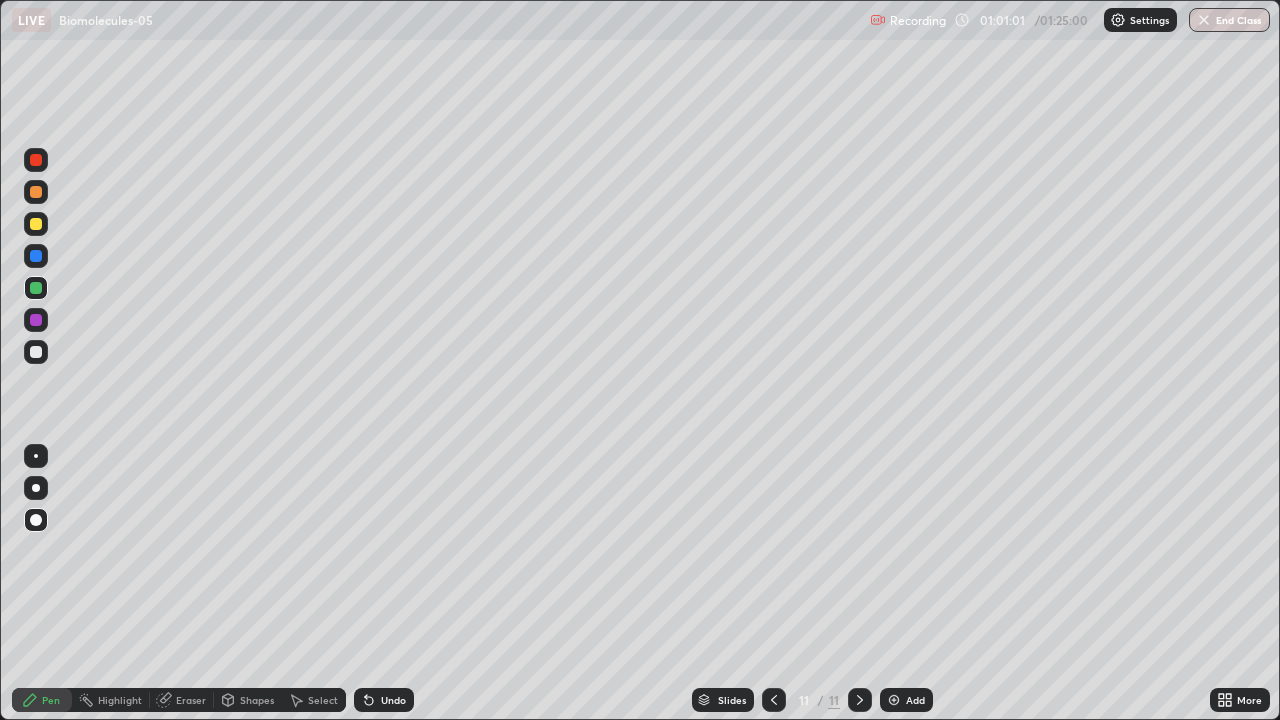 click on "Eraser" at bounding box center (182, 700) 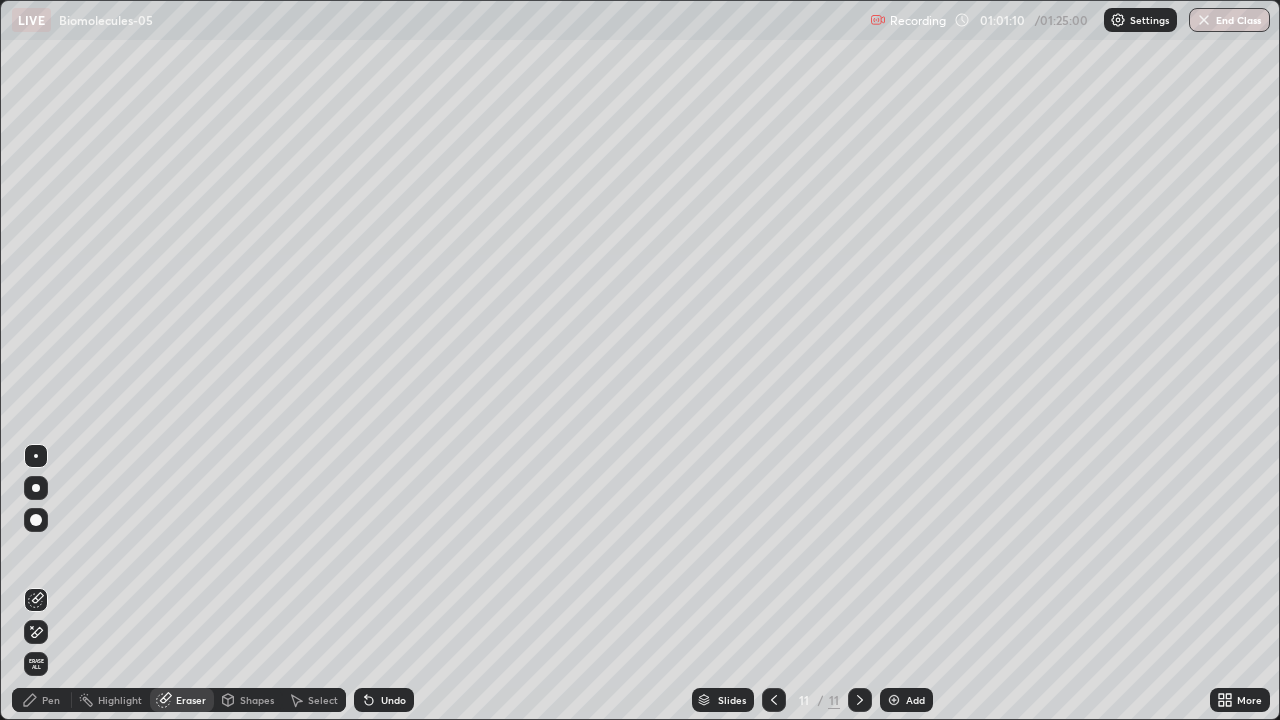 click on "Pen" at bounding box center [51, 700] 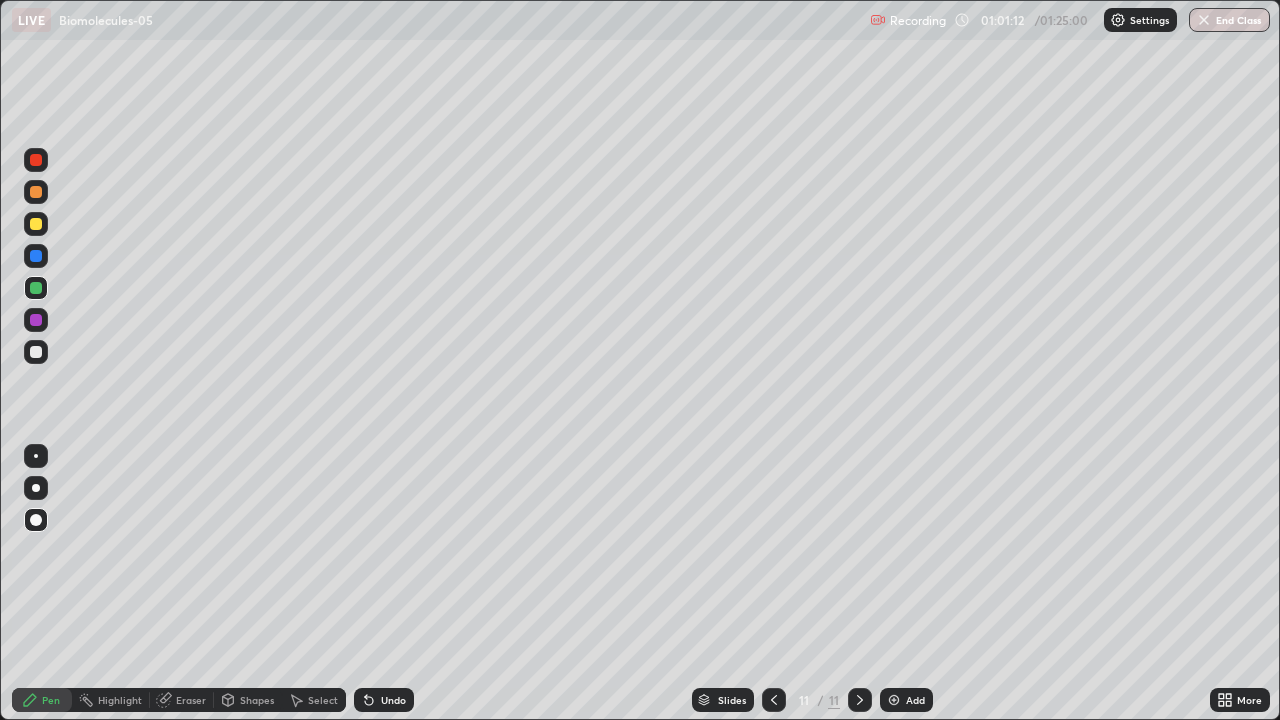 click at bounding box center [36, 320] 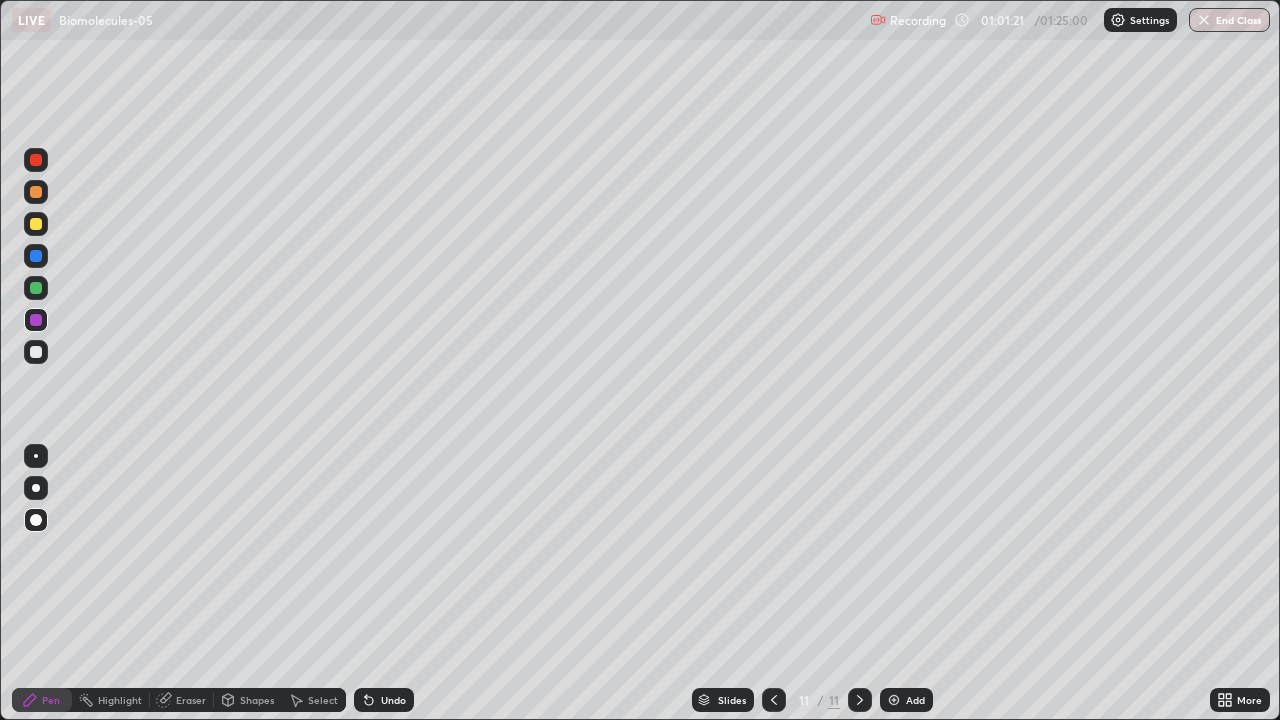 click at bounding box center [36, 352] 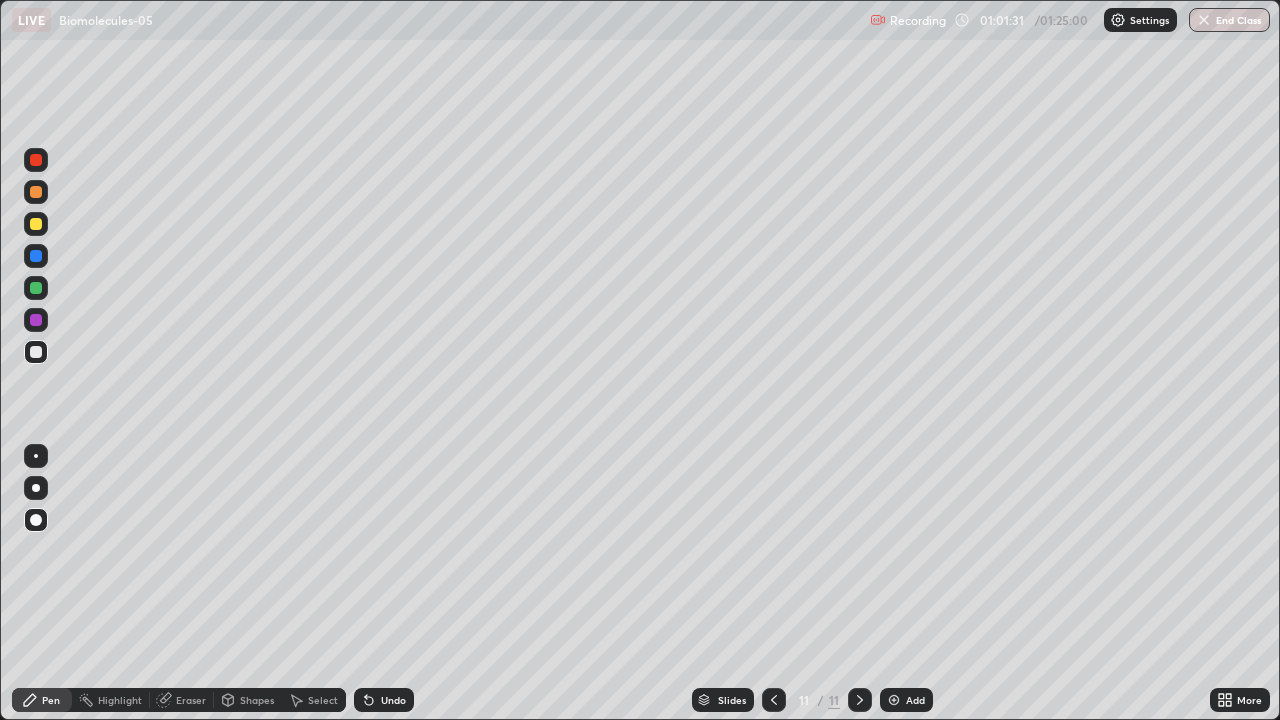 click on "Eraser" at bounding box center (191, 700) 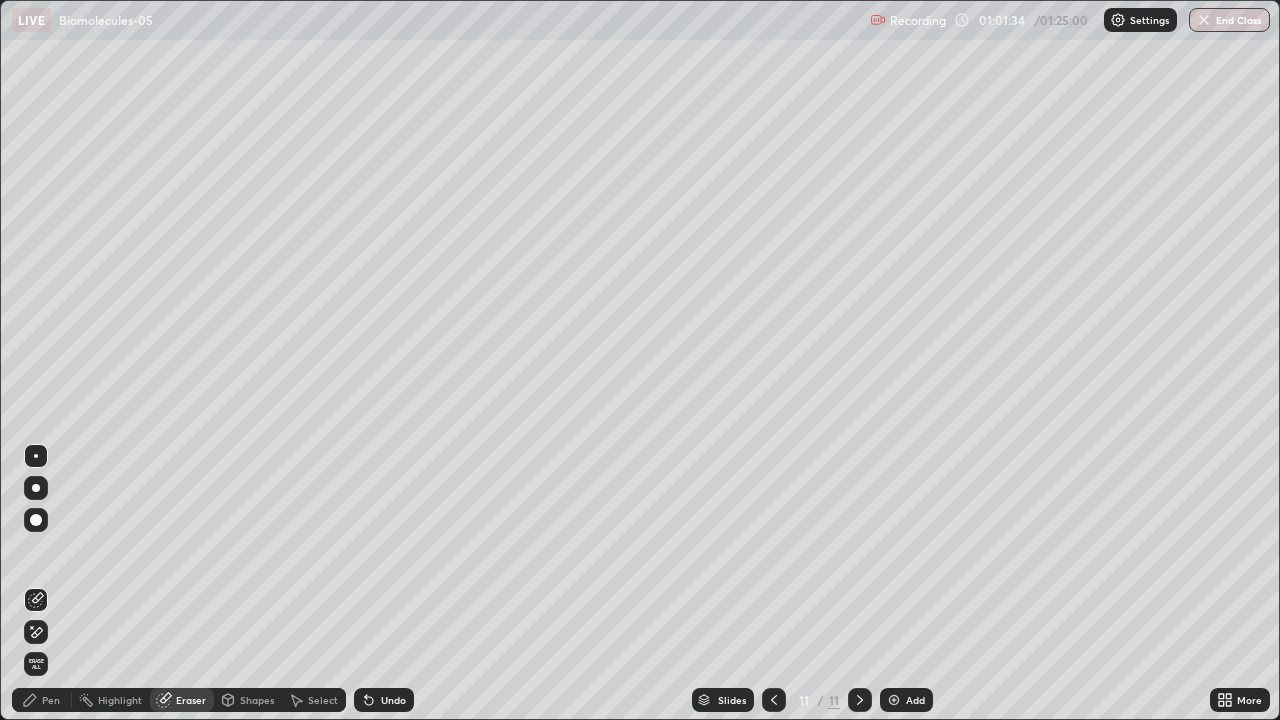 click on "Pen" at bounding box center [51, 700] 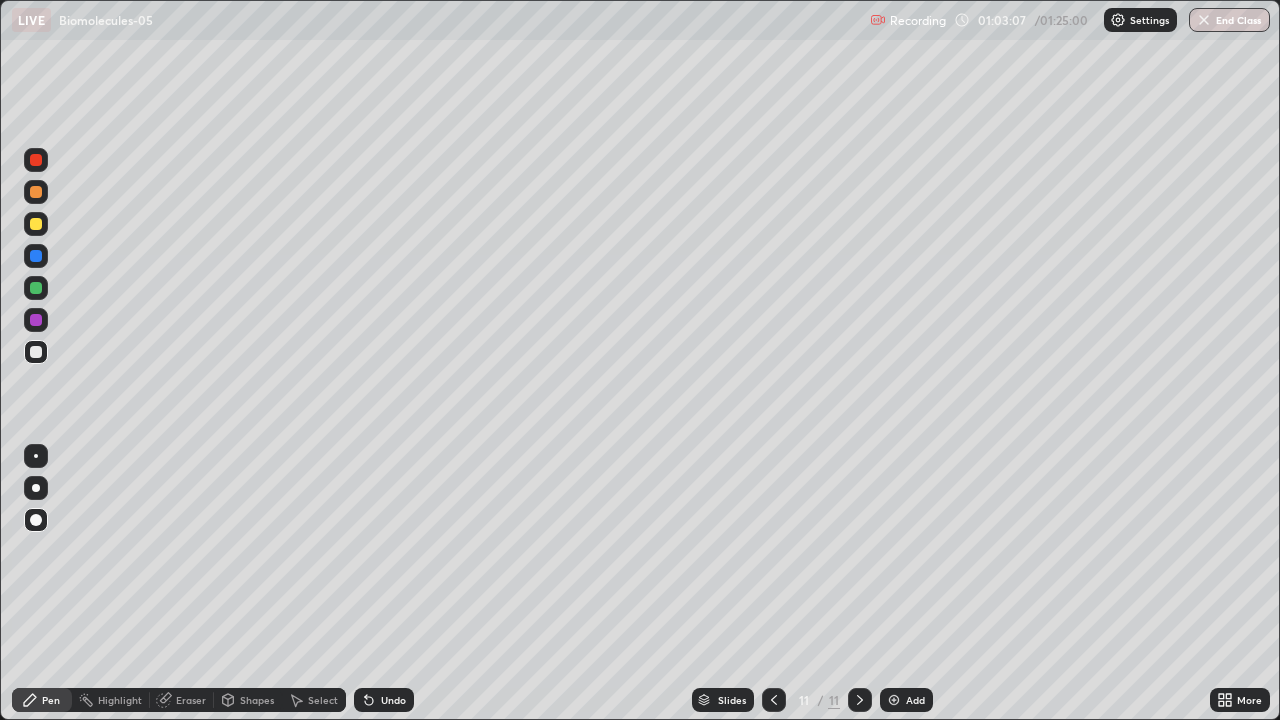 click at bounding box center [894, 700] 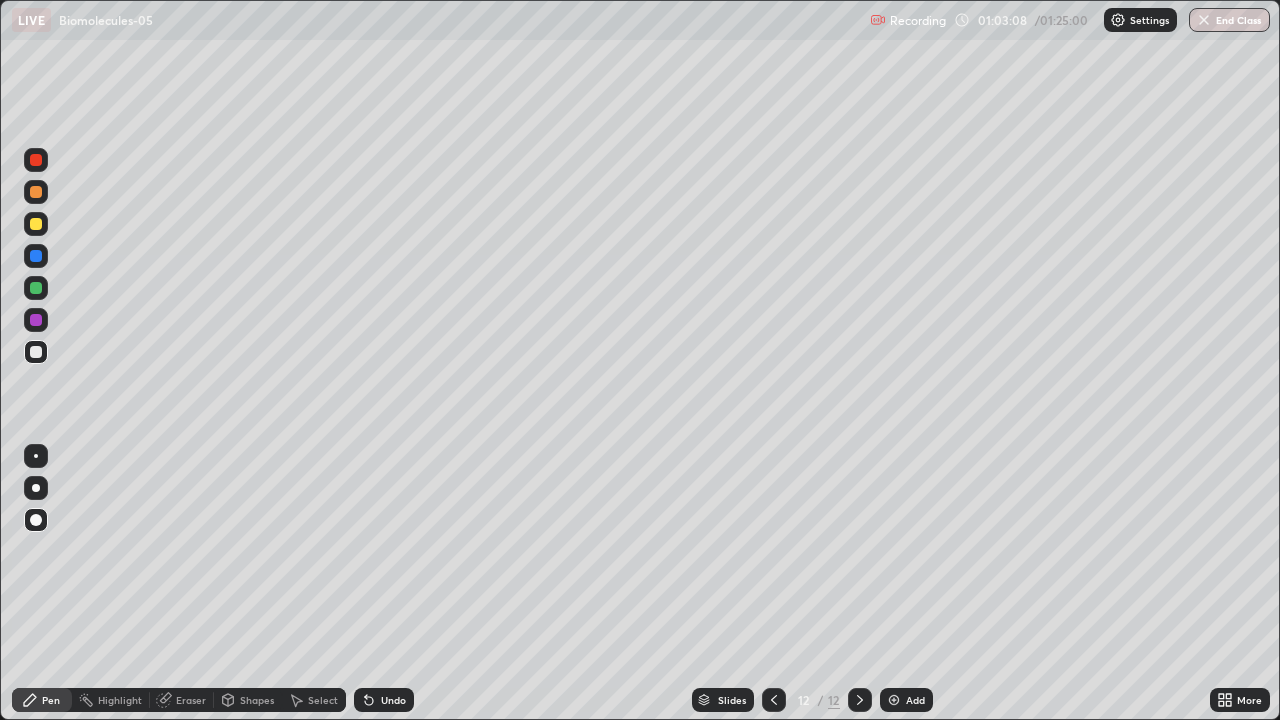 click at bounding box center [36, 288] 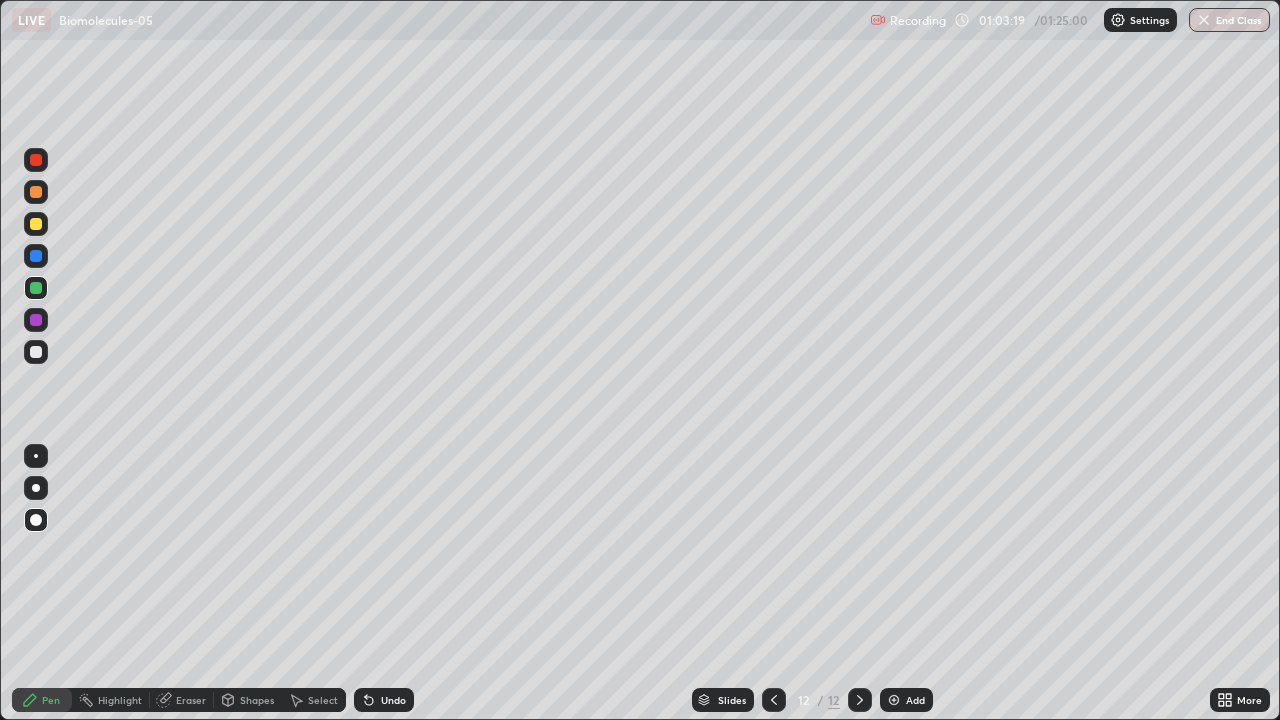 click at bounding box center (36, 192) 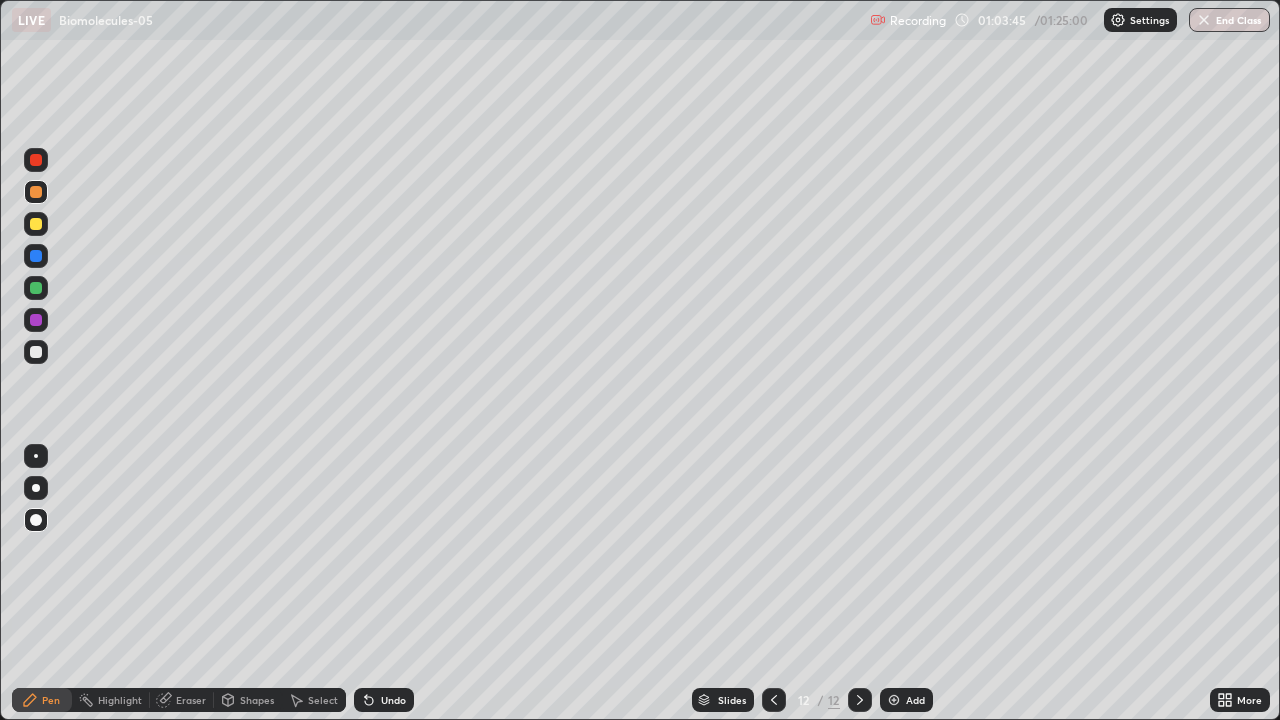 click at bounding box center (36, 320) 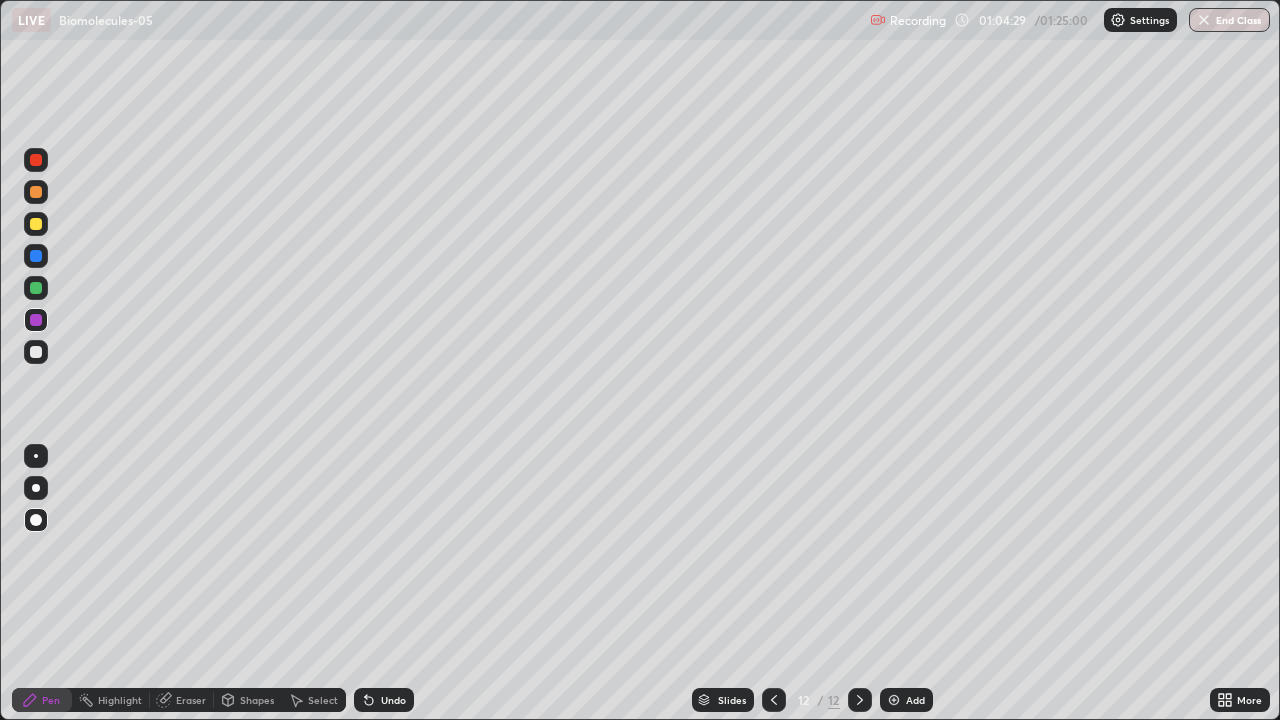 click at bounding box center [36, 256] 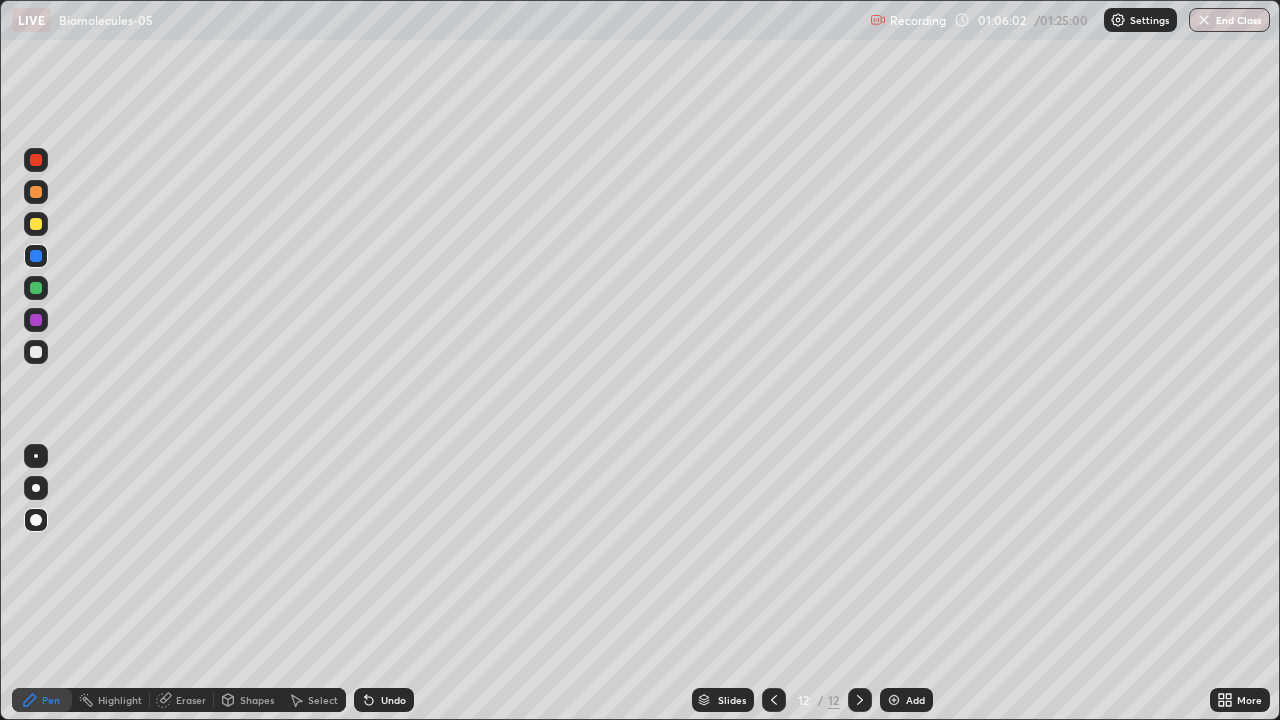 click at bounding box center [36, 320] 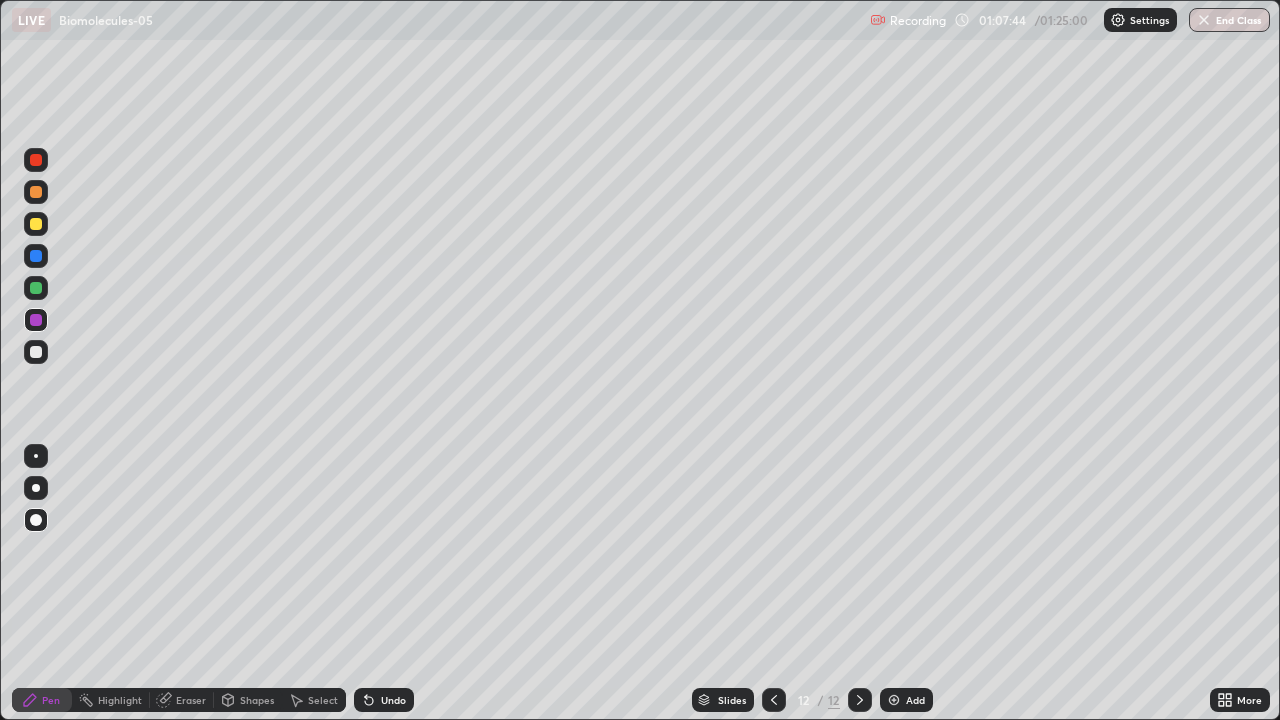 click at bounding box center [36, 224] 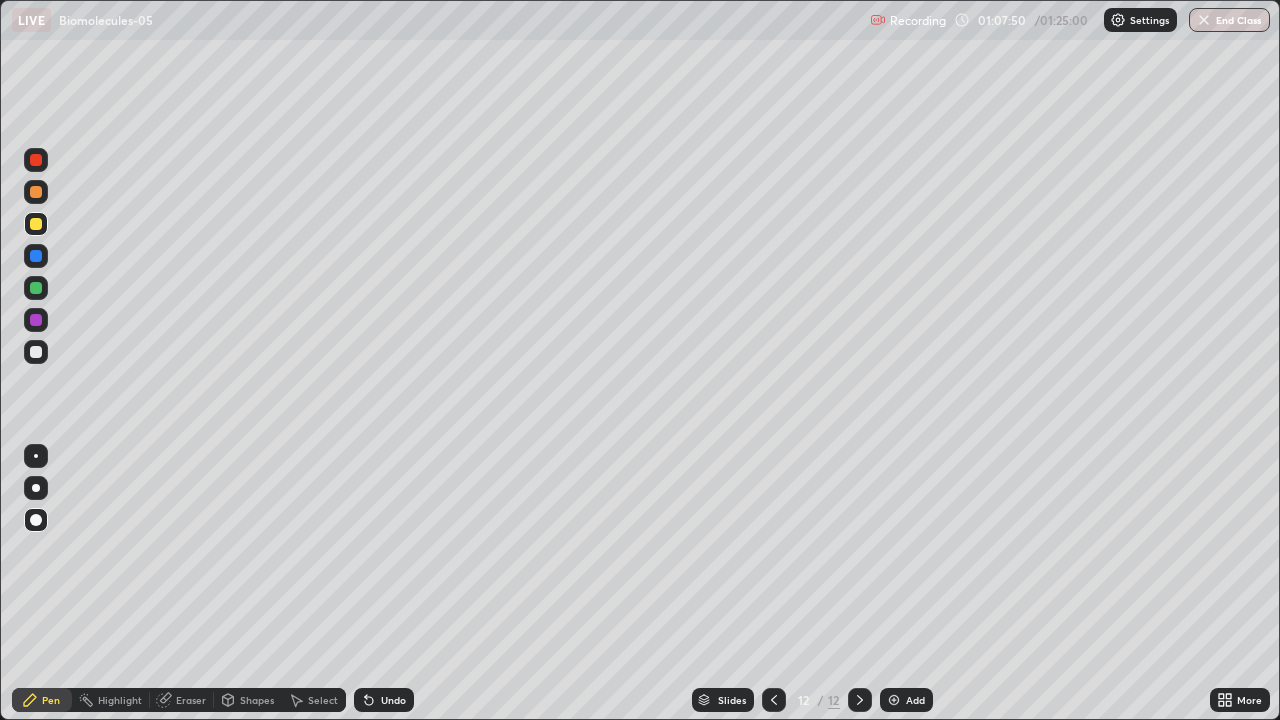 click on "Eraser" at bounding box center [191, 700] 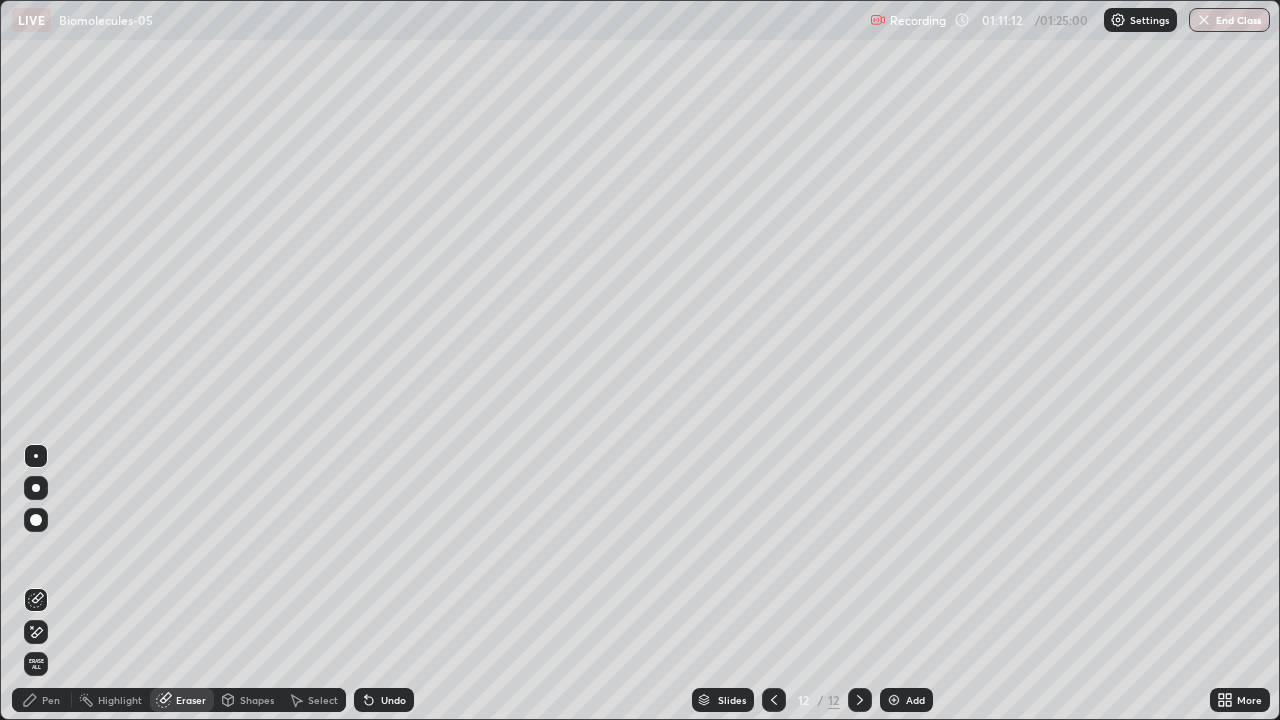 click on "Pen" at bounding box center (51, 700) 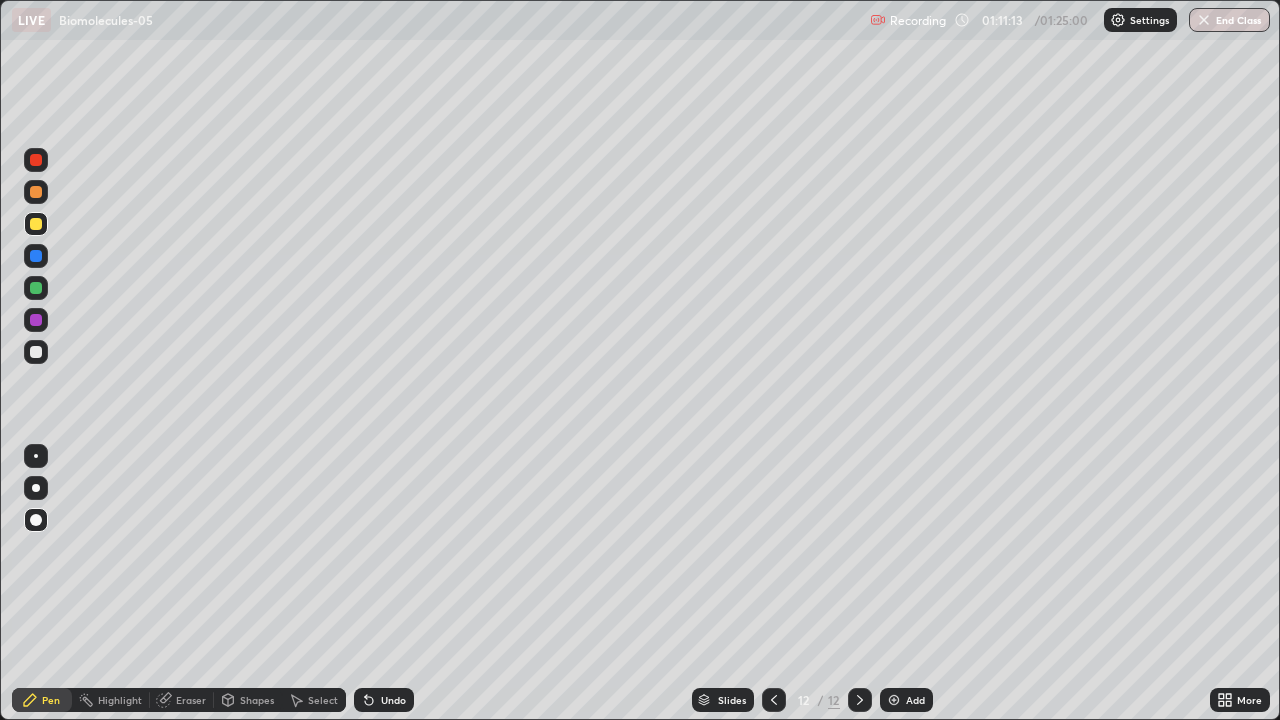 click at bounding box center [36, 288] 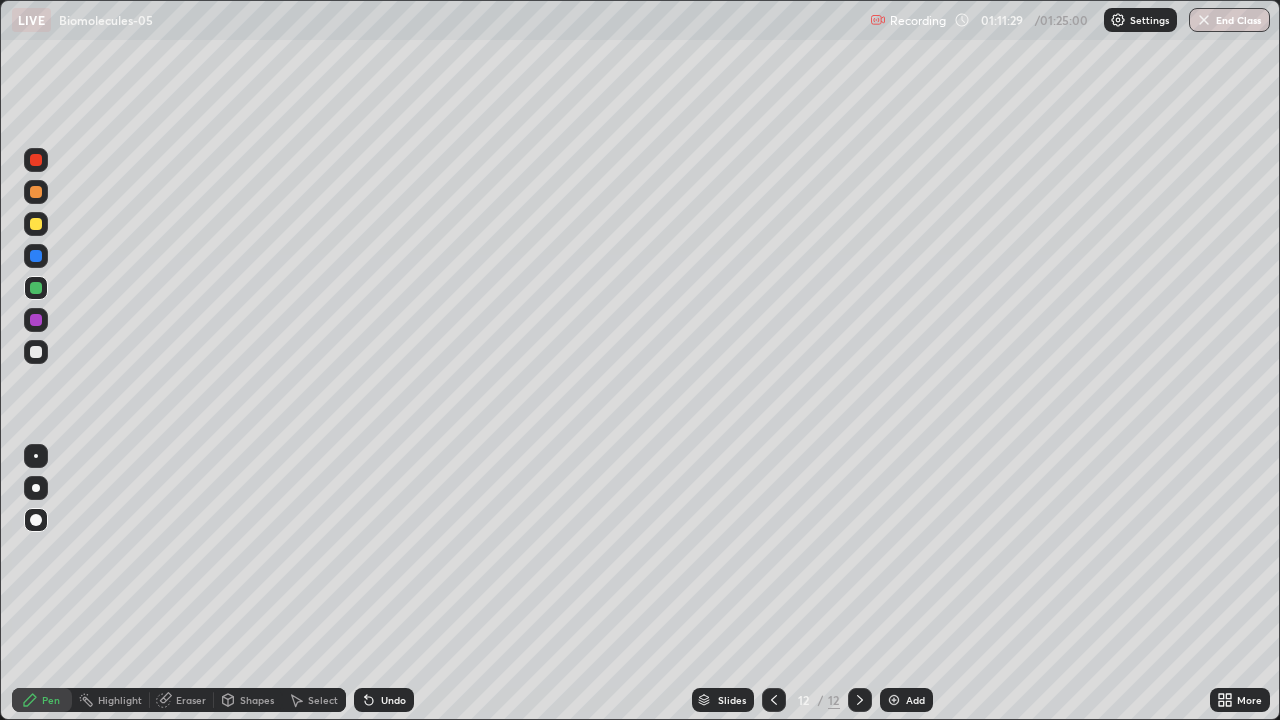 click at bounding box center (36, 192) 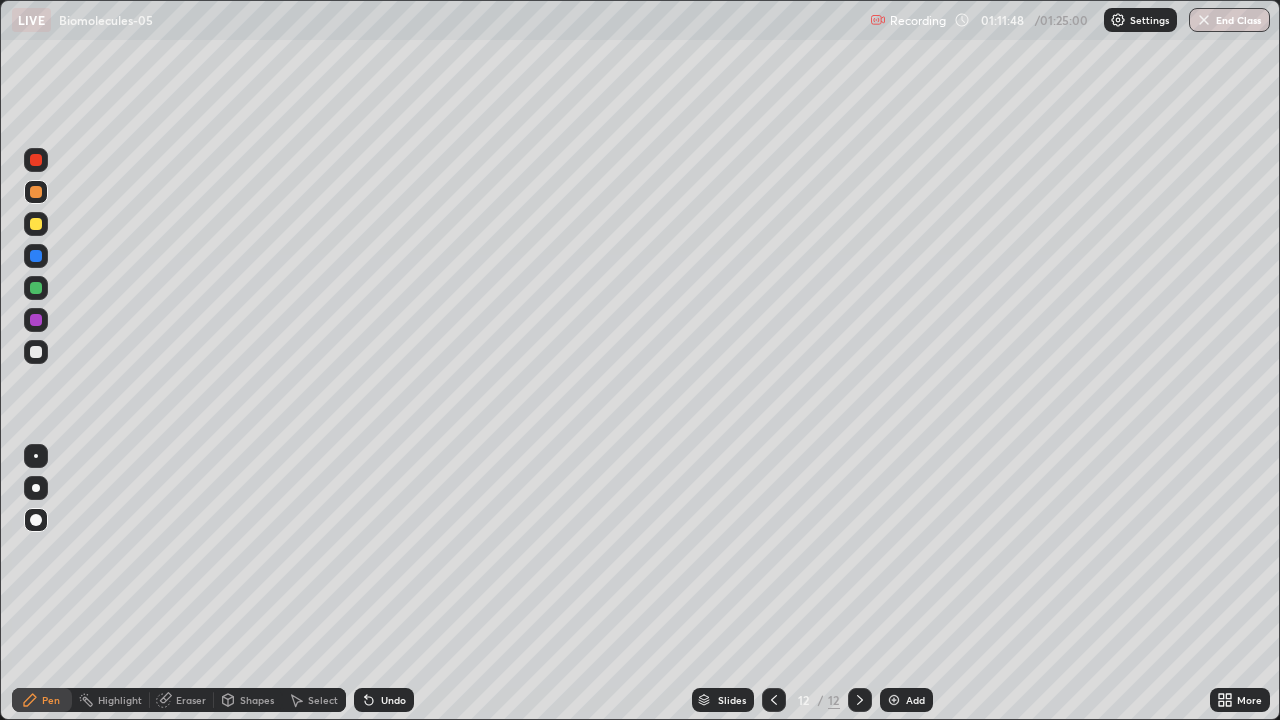 click at bounding box center (36, 320) 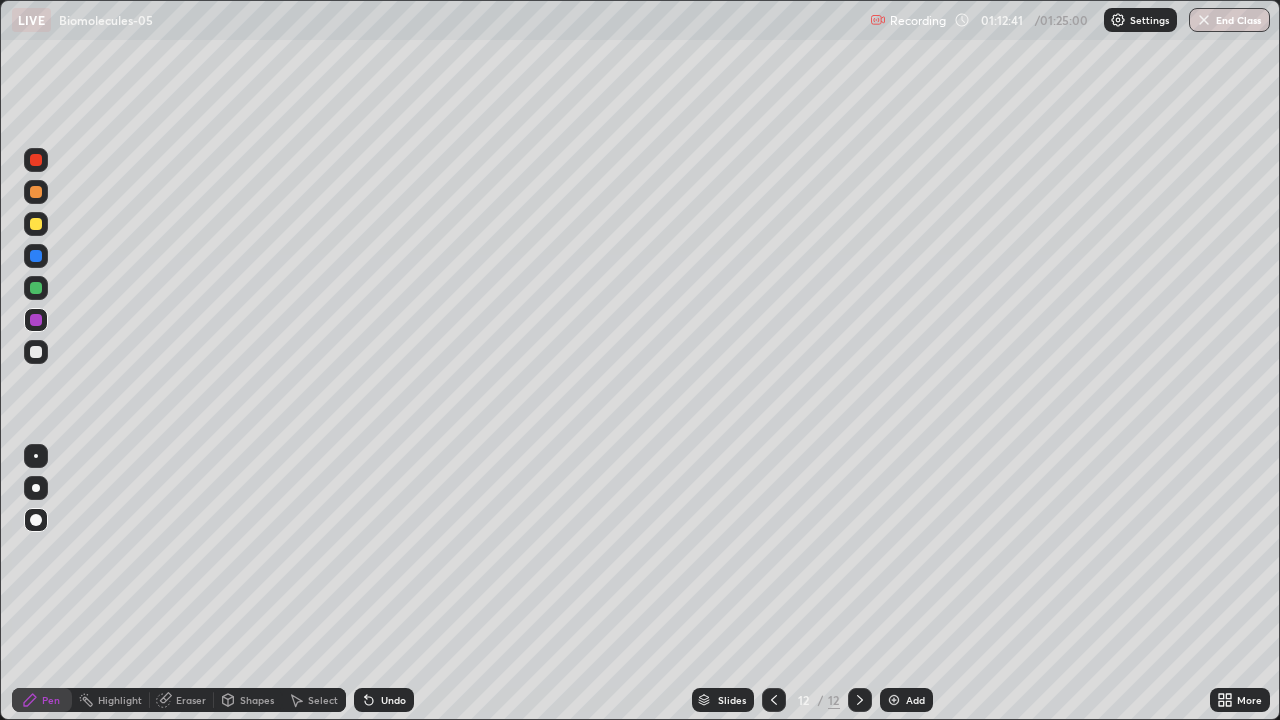 click at bounding box center (36, 224) 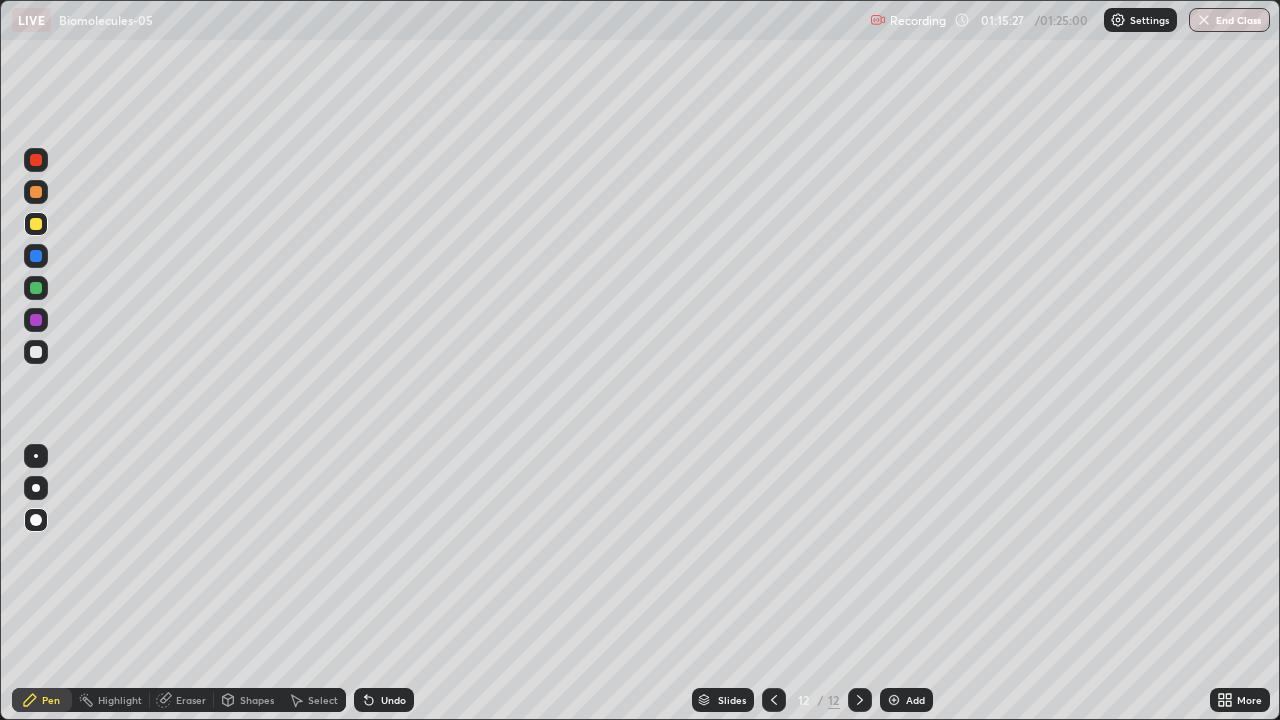 click on "Slides" at bounding box center [732, 700] 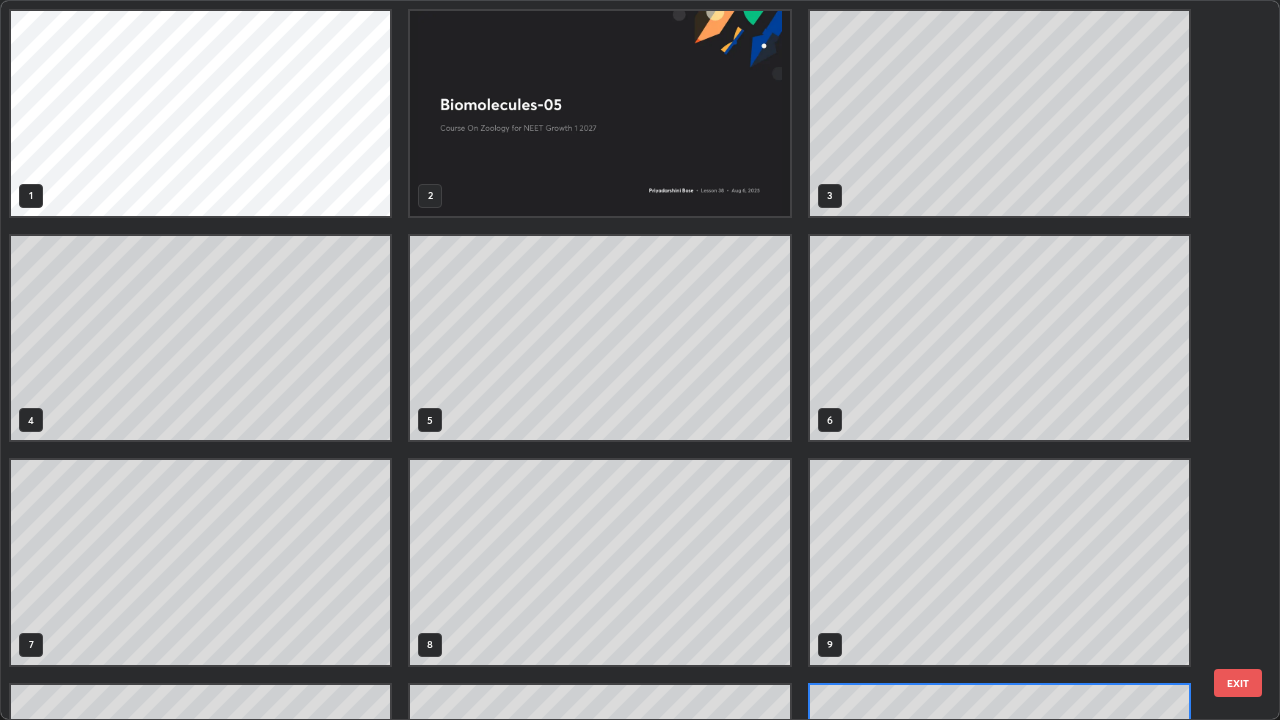 scroll, scrollTop: 180, scrollLeft: 0, axis: vertical 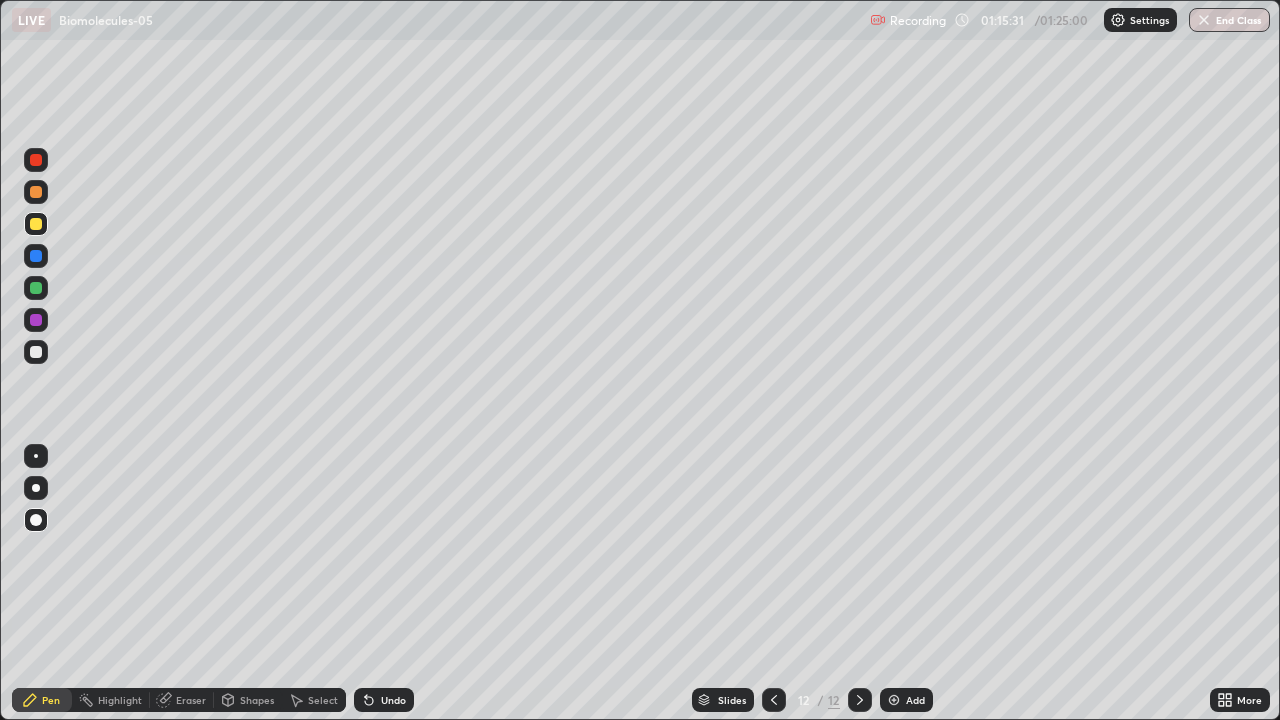 click at bounding box center (1204, 20) 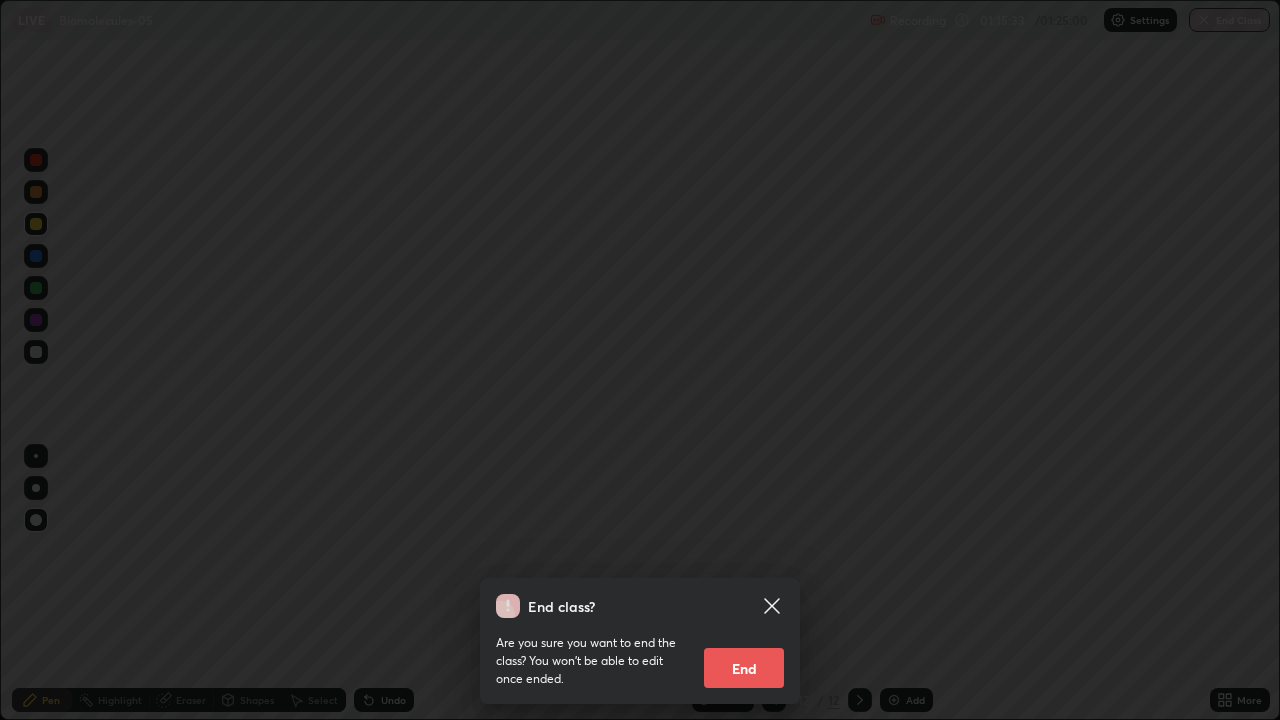click on "End" at bounding box center [744, 668] 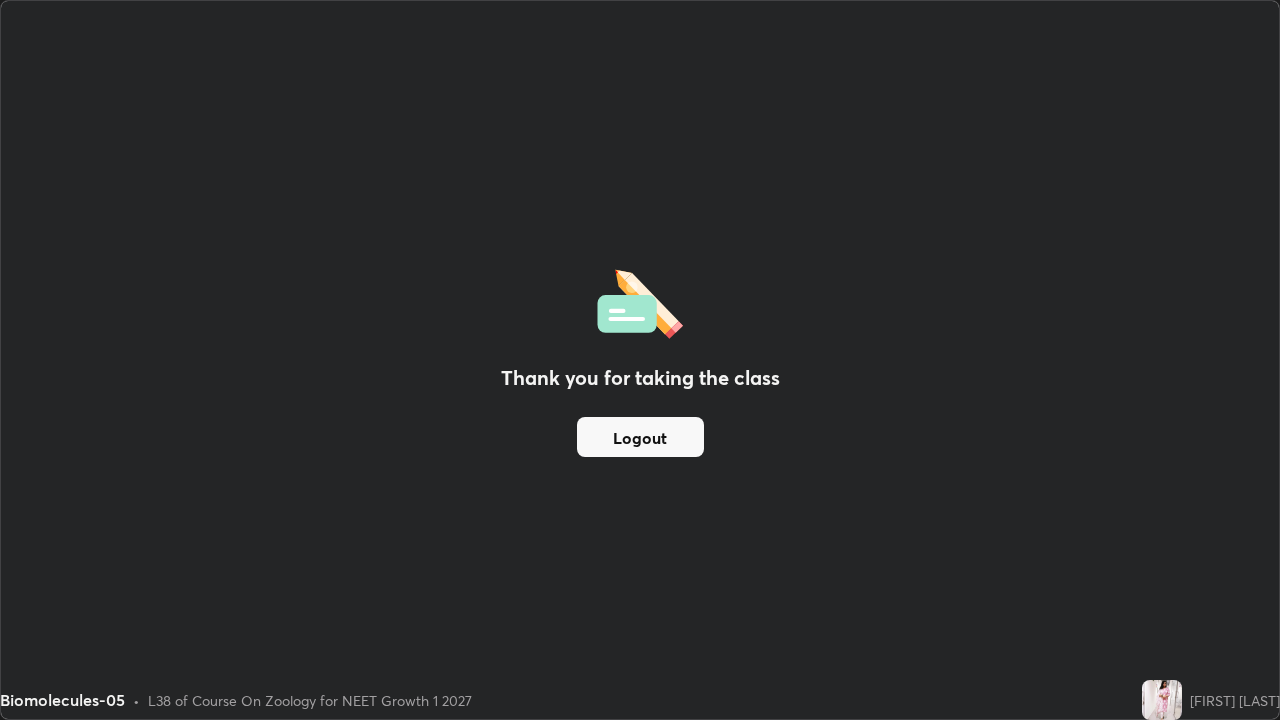 click on "Logout" at bounding box center (640, 437) 